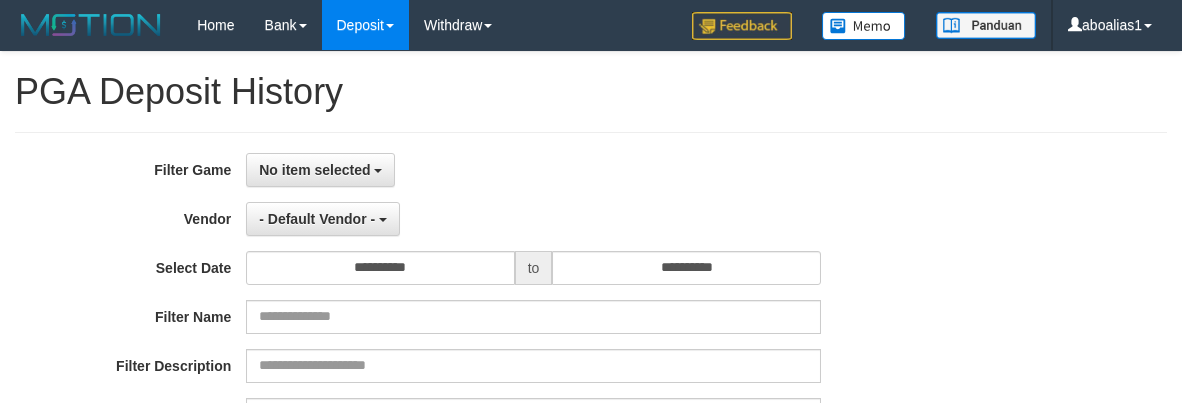 select 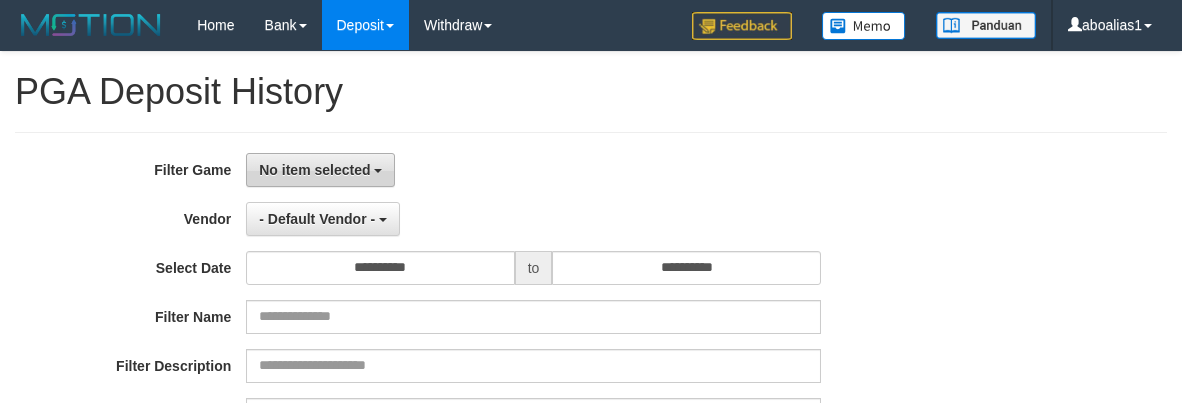 scroll, scrollTop: 0, scrollLeft: 0, axis: both 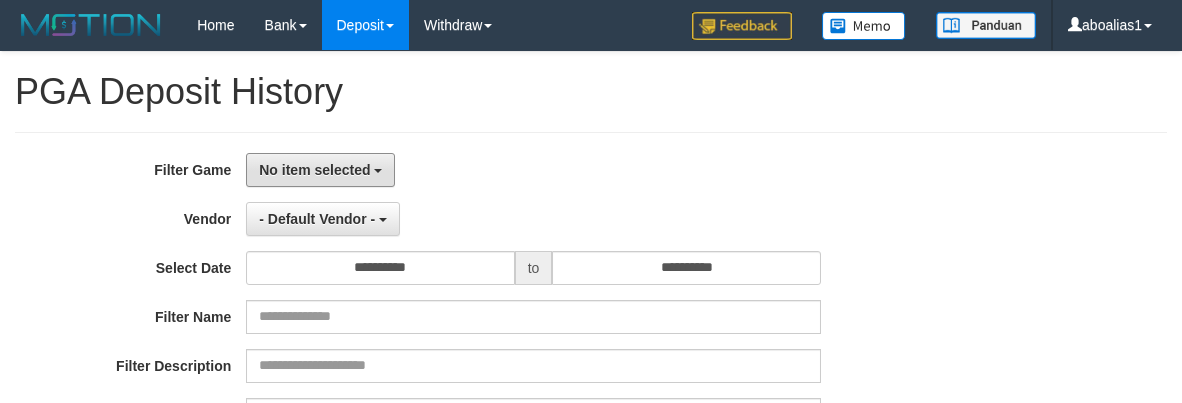drag, startPoint x: 277, startPoint y: 166, endPoint x: 323, endPoint y: 253, distance: 98.4124 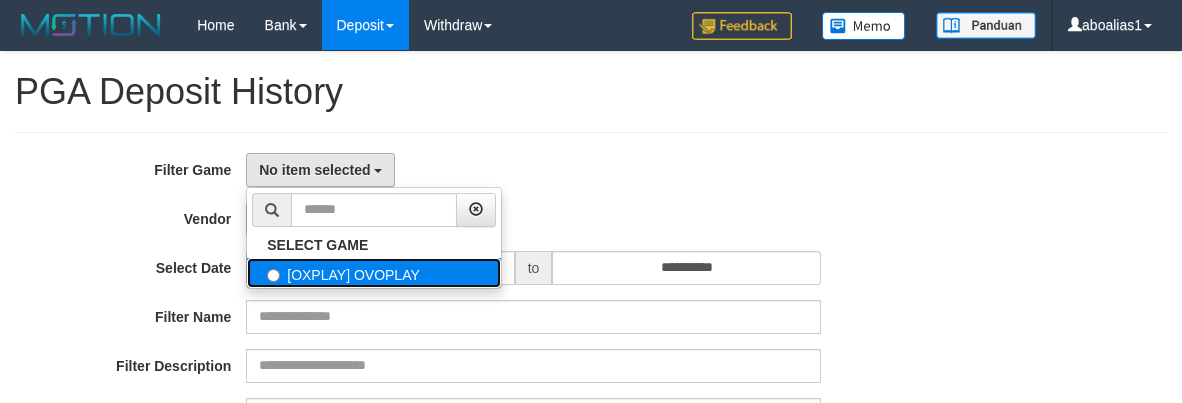 drag, startPoint x: 328, startPoint y: 285, endPoint x: 331, endPoint y: 264, distance: 21.213203 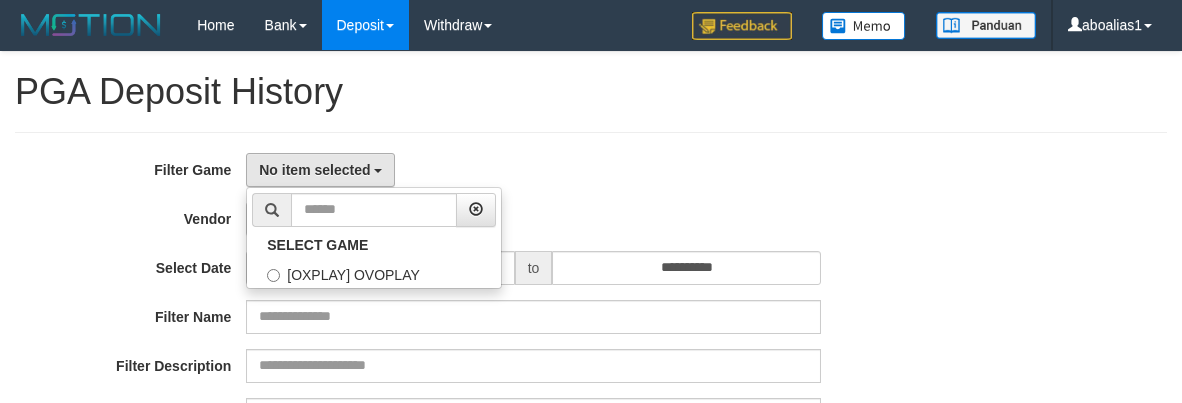 select on "****" 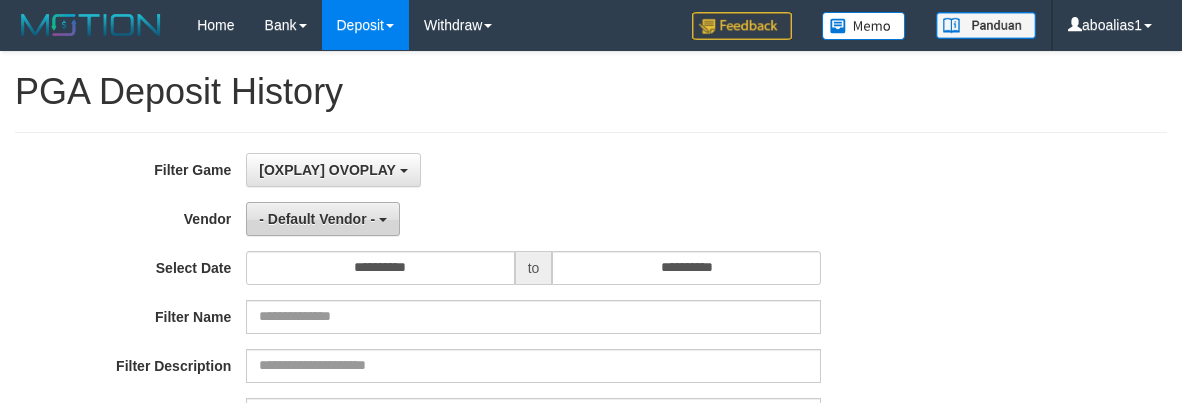 click on "- Default Vendor -" at bounding box center [317, 219] 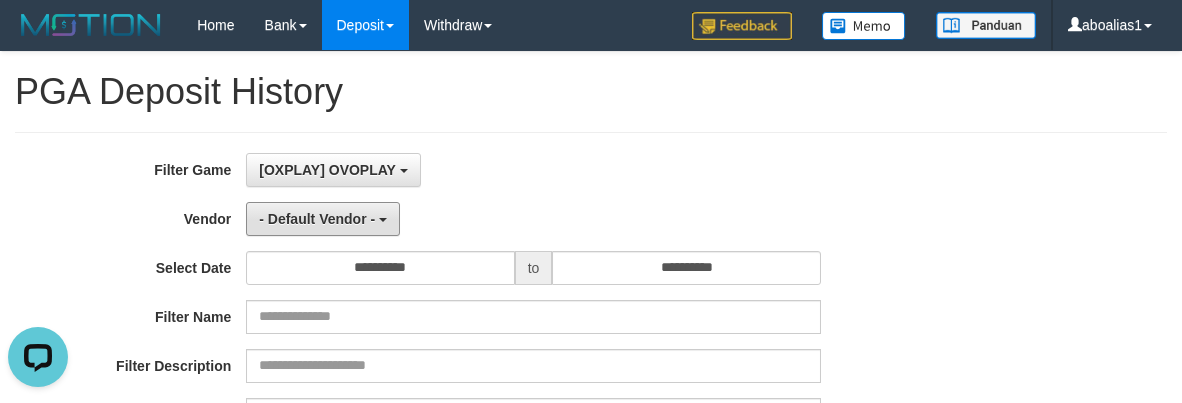 scroll, scrollTop: 0, scrollLeft: 0, axis: both 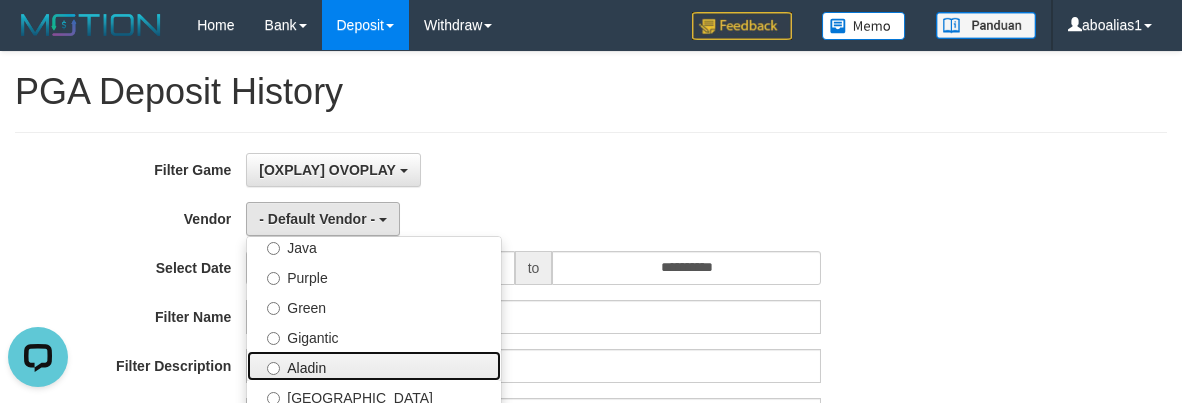 click on "Aladin" at bounding box center [374, 366] 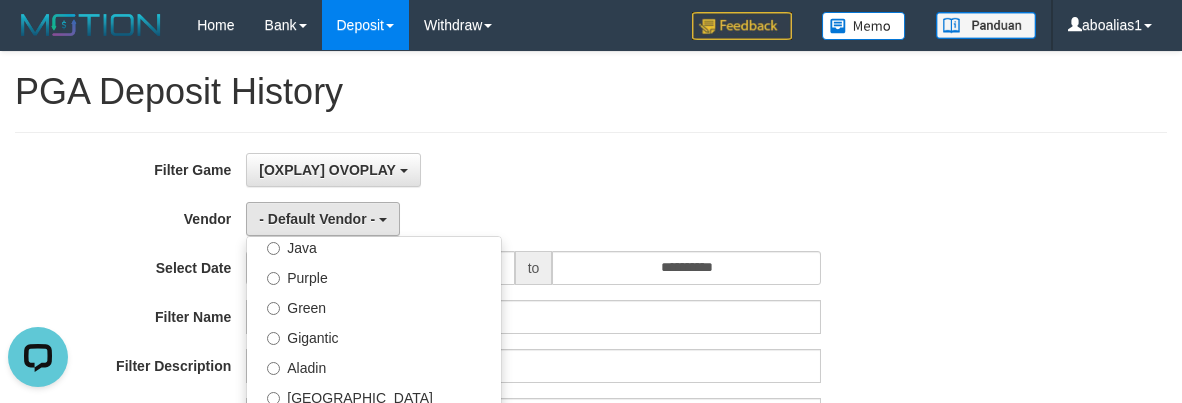 select on "**********" 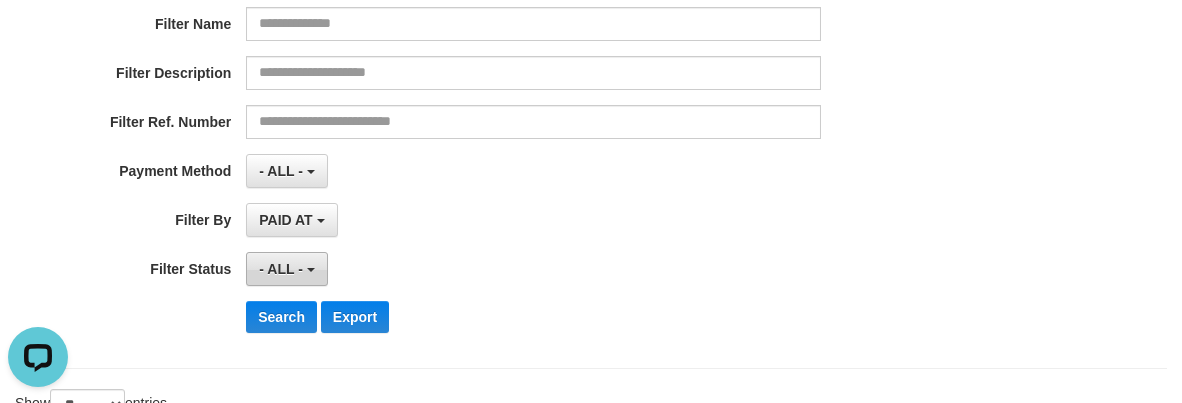 scroll, scrollTop: 400, scrollLeft: 0, axis: vertical 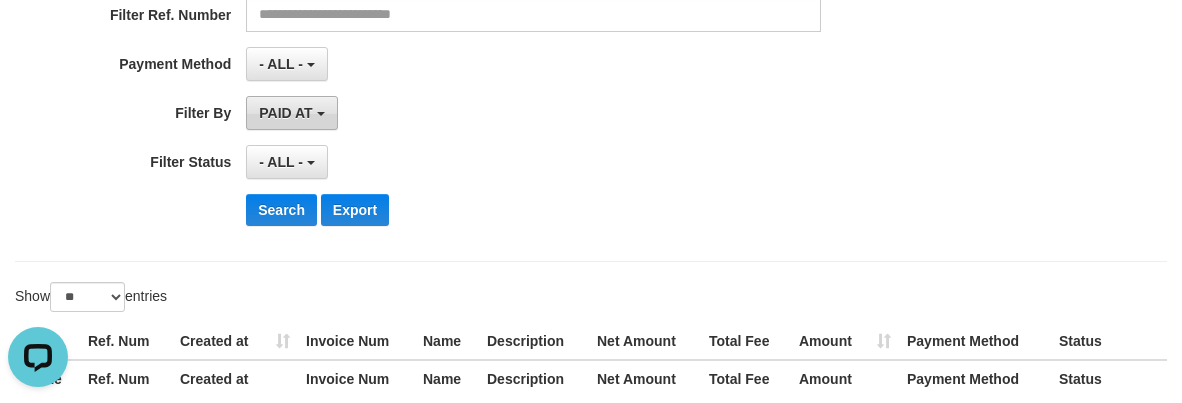 click on "PAID AT" at bounding box center (285, 113) 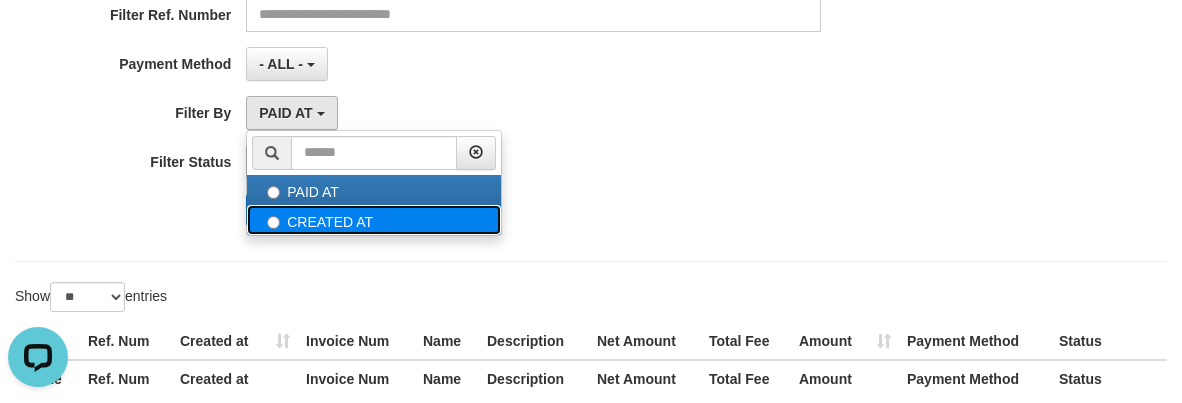 click on "CREATED AT" at bounding box center (374, 220) 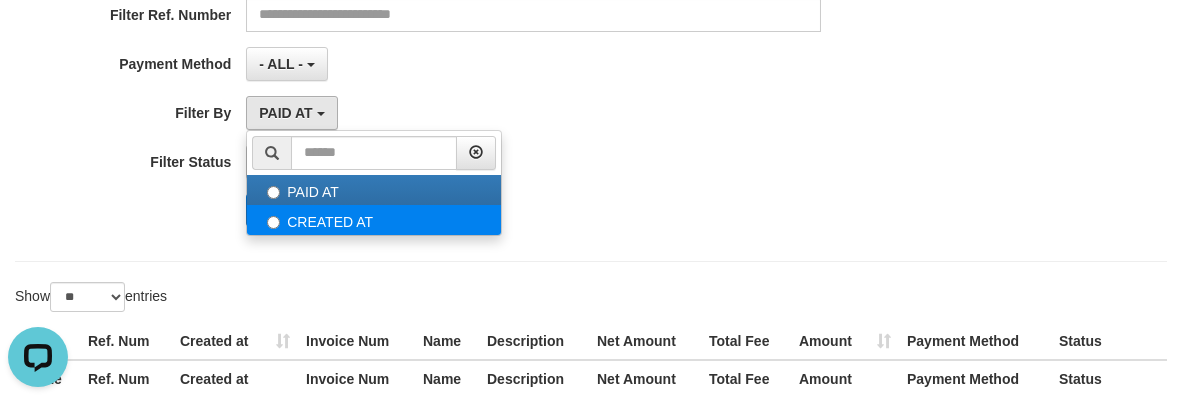 select on "*" 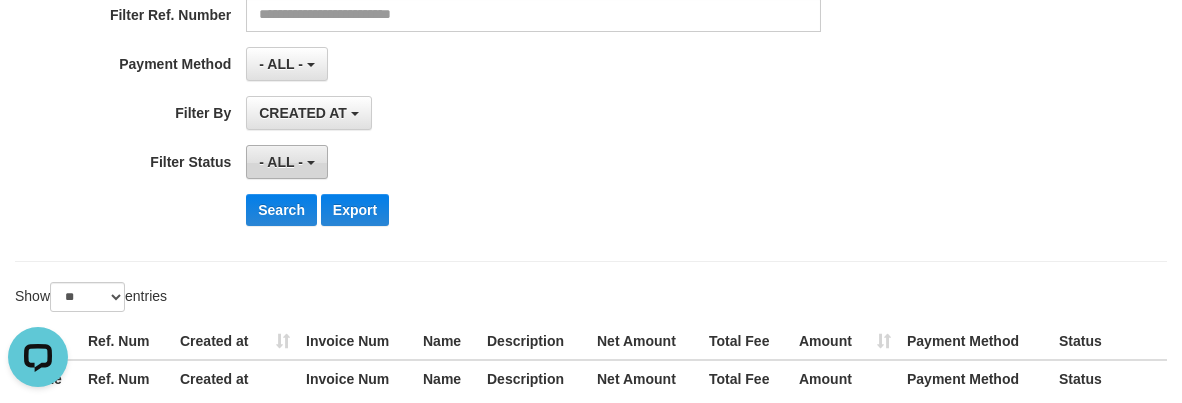 click on "- ALL -" at bounding box center (281, 162) 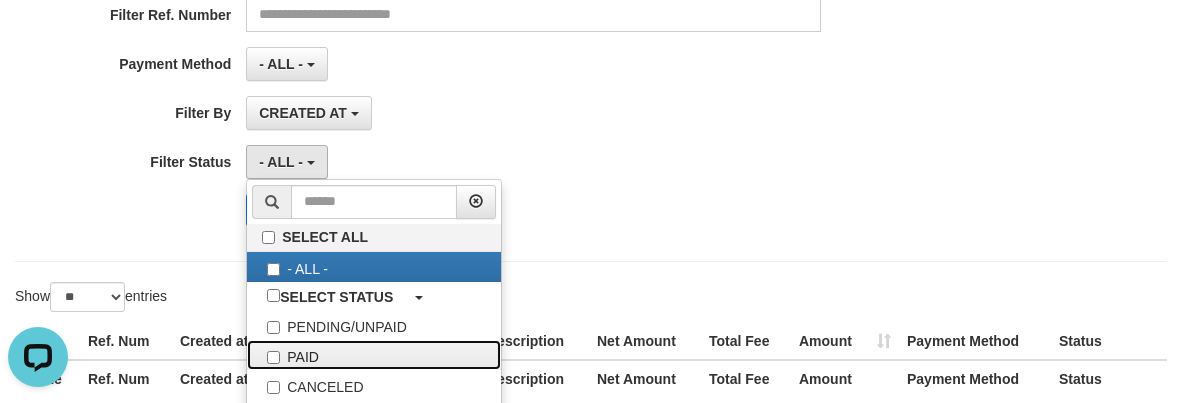 drag, startPoint x: 362, startPoint y: 353, endPoint x: 175, endPoint y: 235, distance: 221.11761 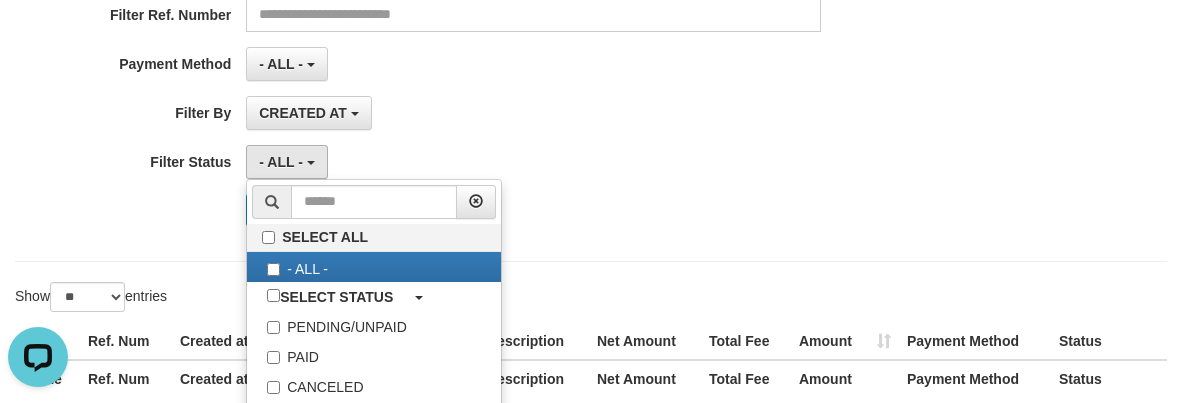 select on "*" 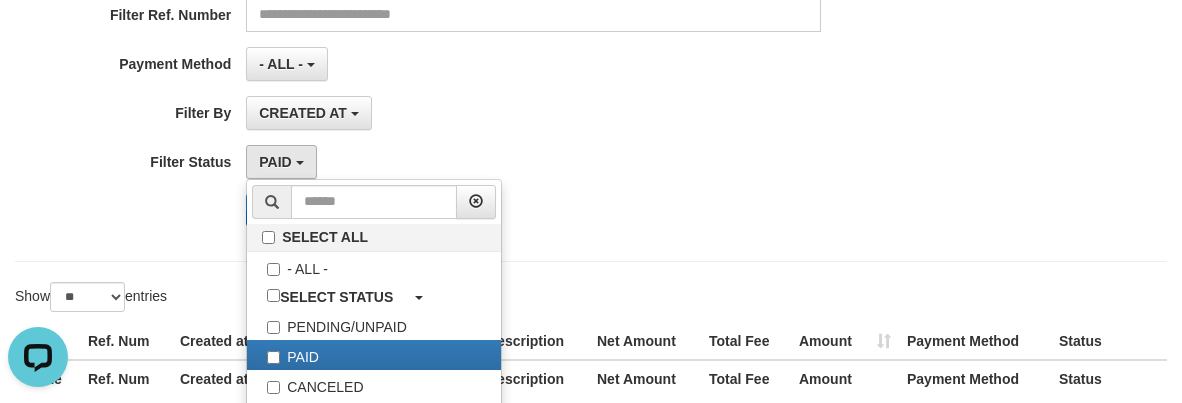 drag, startPoint x: 175, startPoint y: 234, endPoint x: 281, endPoint y: 210, distance: 108.68302 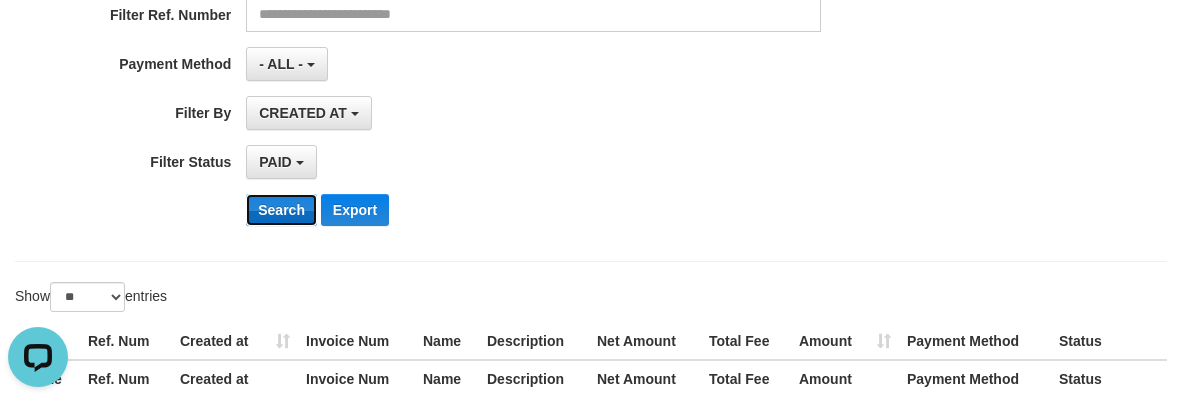 click on "Search" at bounding box center (281, 210) 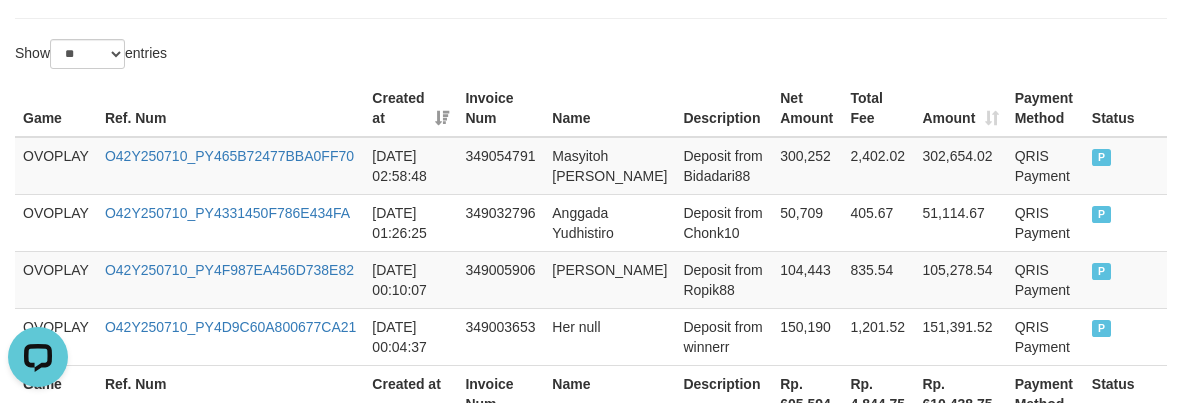 scroll, scrollTop: 822, scrollLeft: 0, axis: vertical 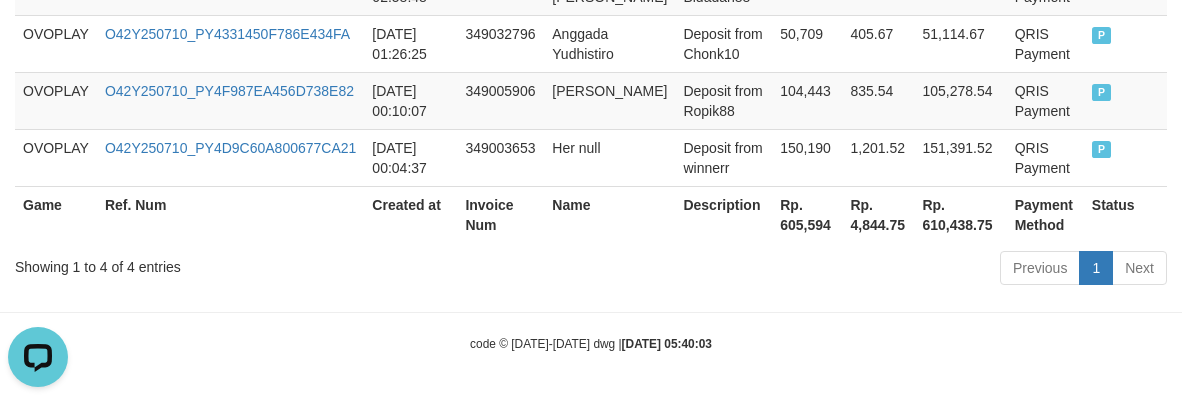 type 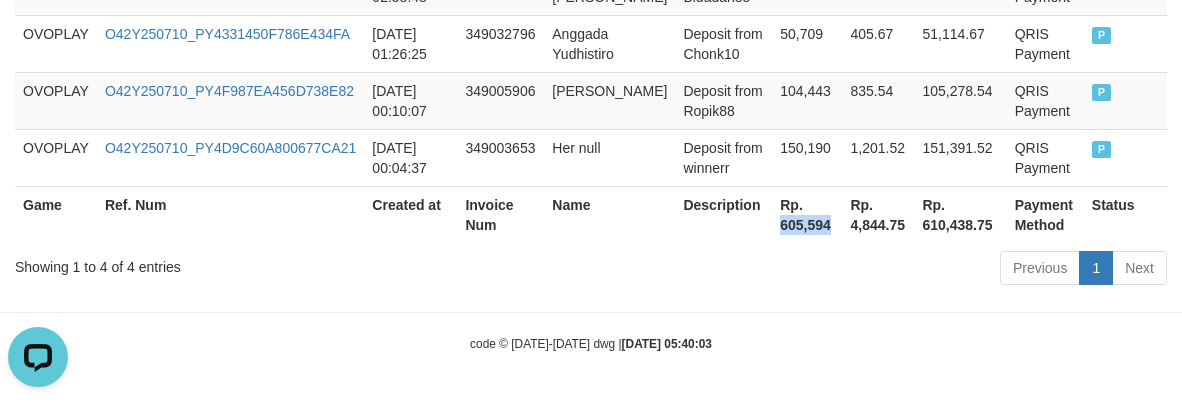 click on "Rp. 605,594" at bounding box center (807, 214) 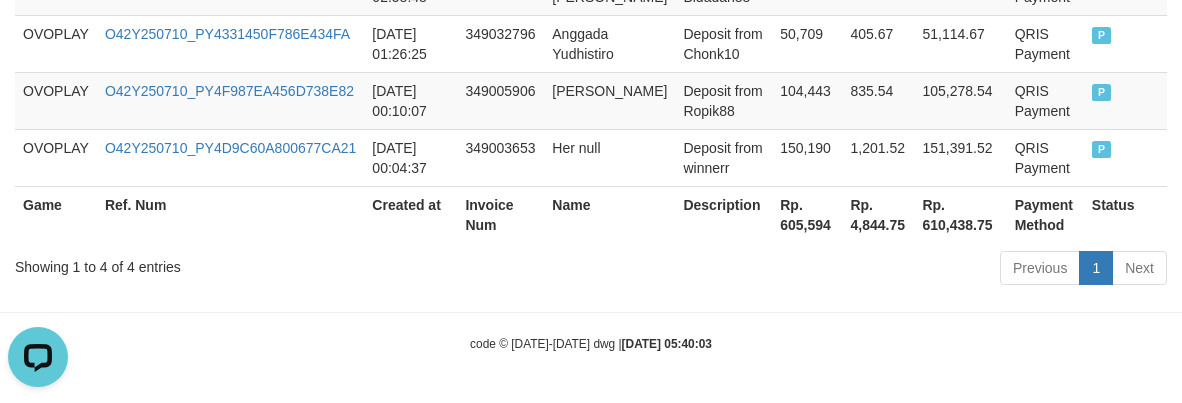 click on "Previous 1 Next" at bounding box center [838, 270] 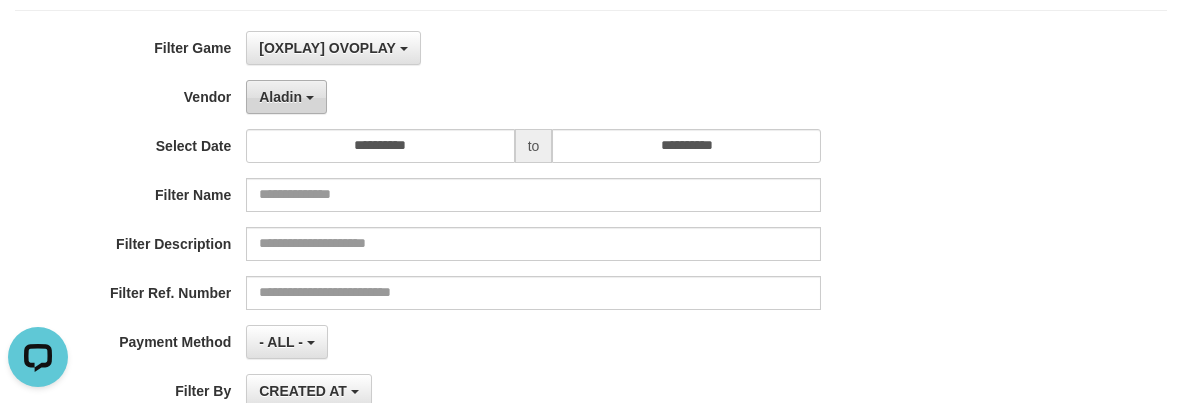click on "Aladin" at bounding box center (280, 97) 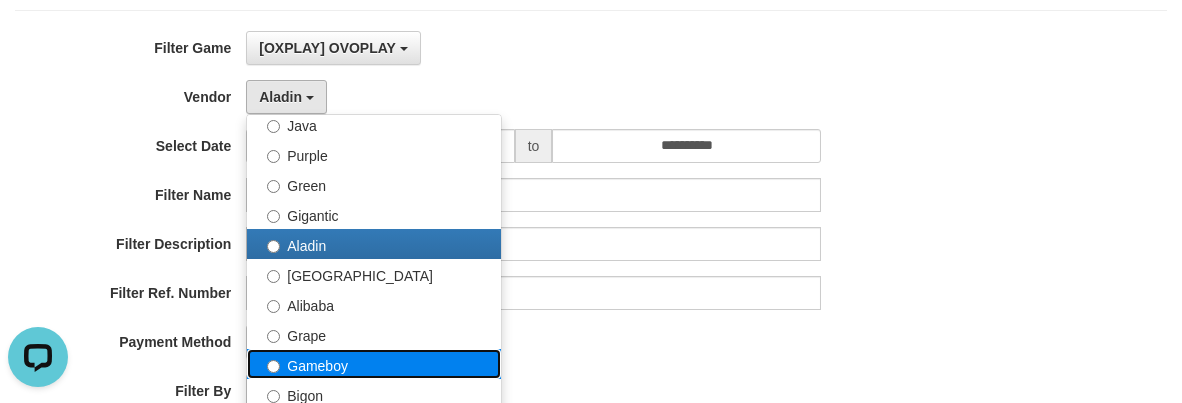 click on "Gameboy" at bounding box center (374, 364) 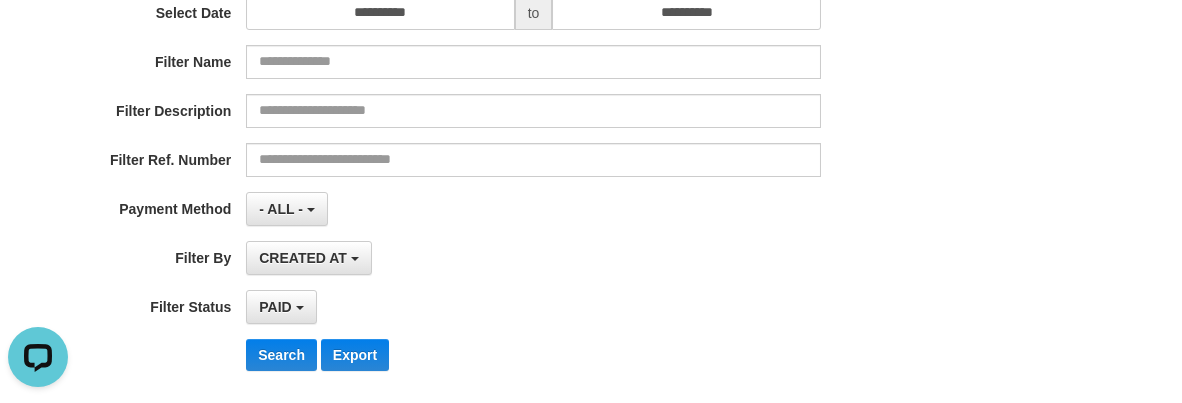 scroll, scrollTop: 522, scrollLeft: 0, axis: vertical 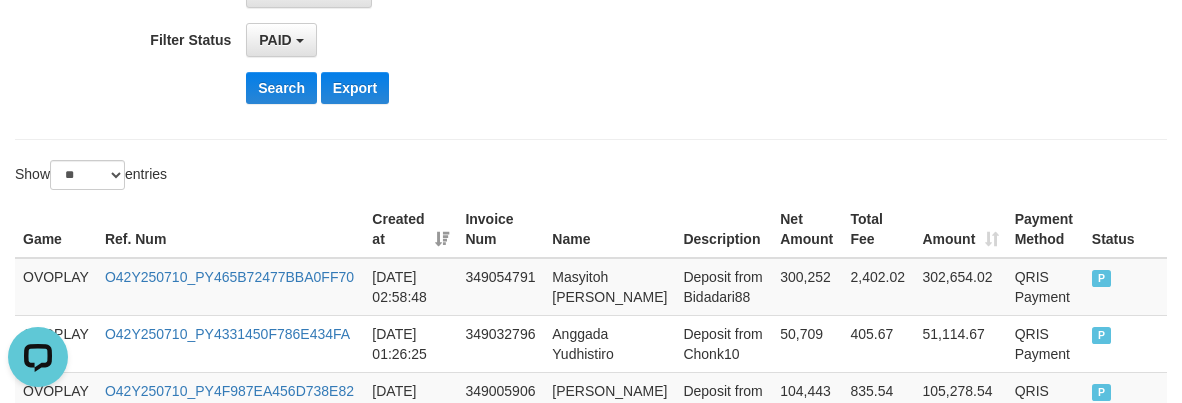 click on "**********" at bounding box center [492, -125] 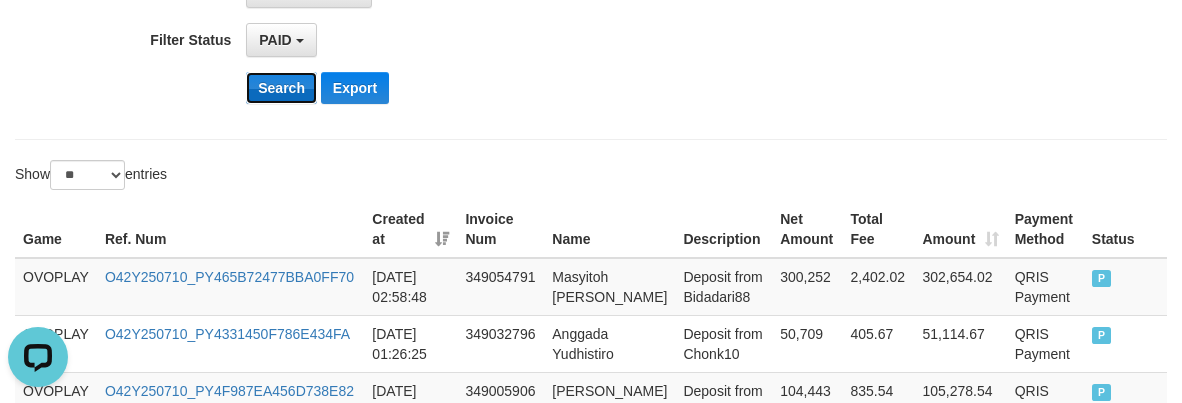 click on "Search" at bounding box center (281, 88) 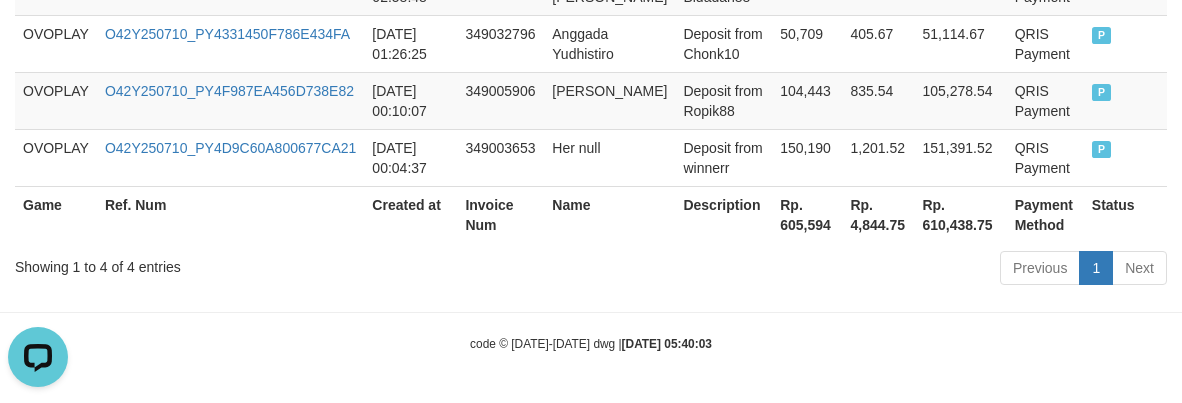 scroll, scrollTop: 879, scrollLeft: 0, axis: vertical 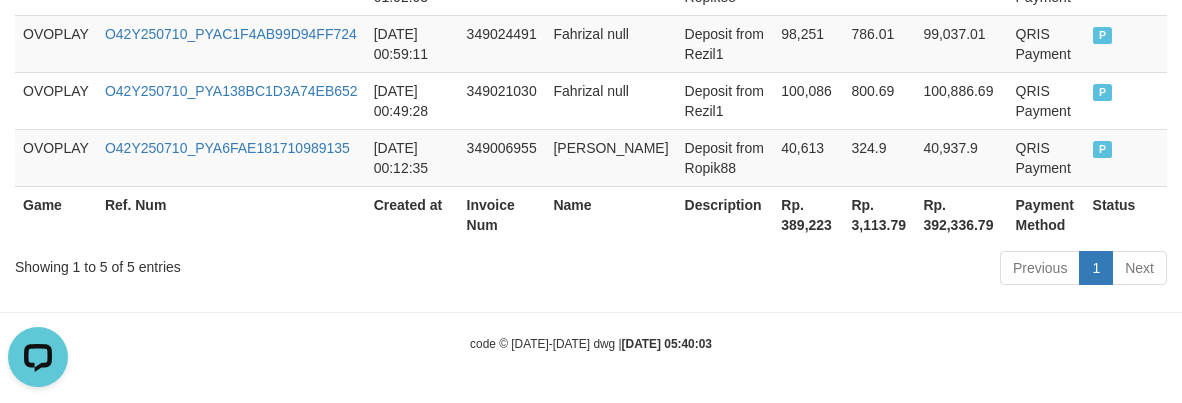 click on "Rp. 389,223" at bounding box center (808, 214) 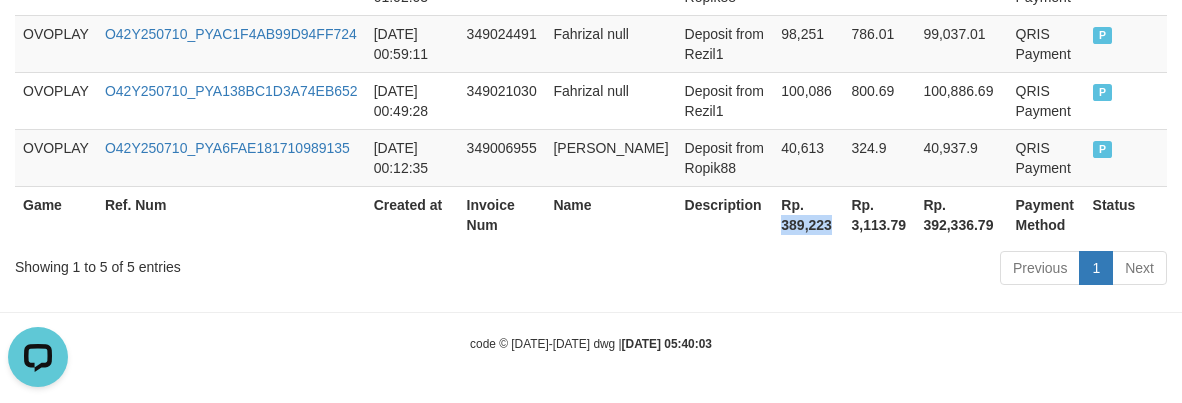 click on "Rp. 389,223" at bounding box center (808, 214) 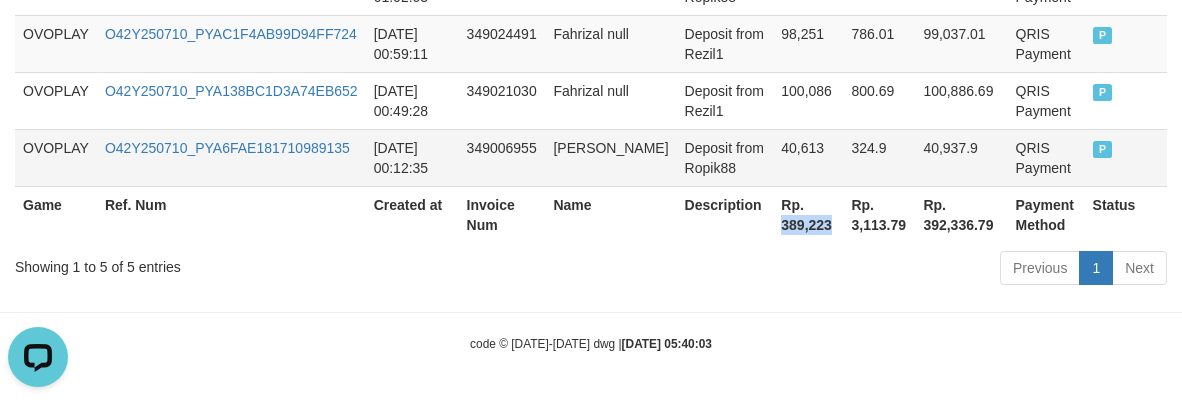 copy on "389,223" 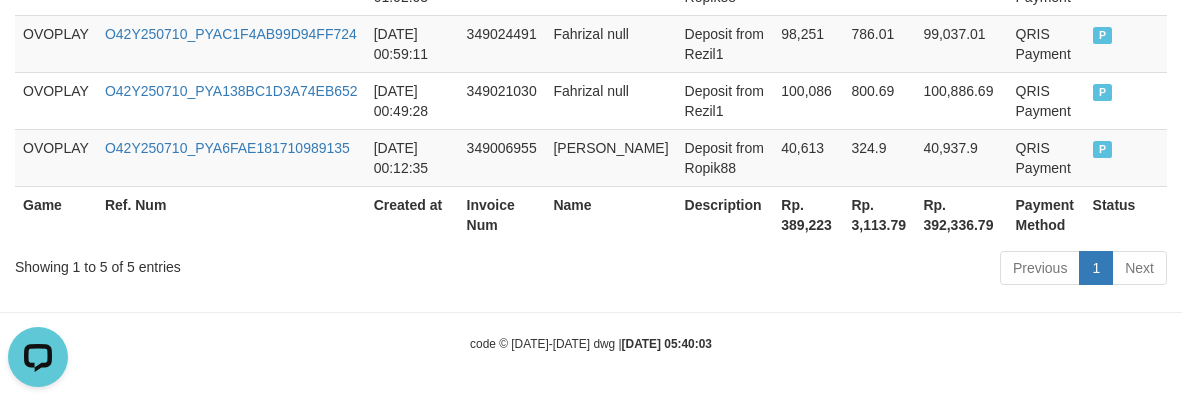 click on "Previous 1 Next" at bounding box center [838, 270] 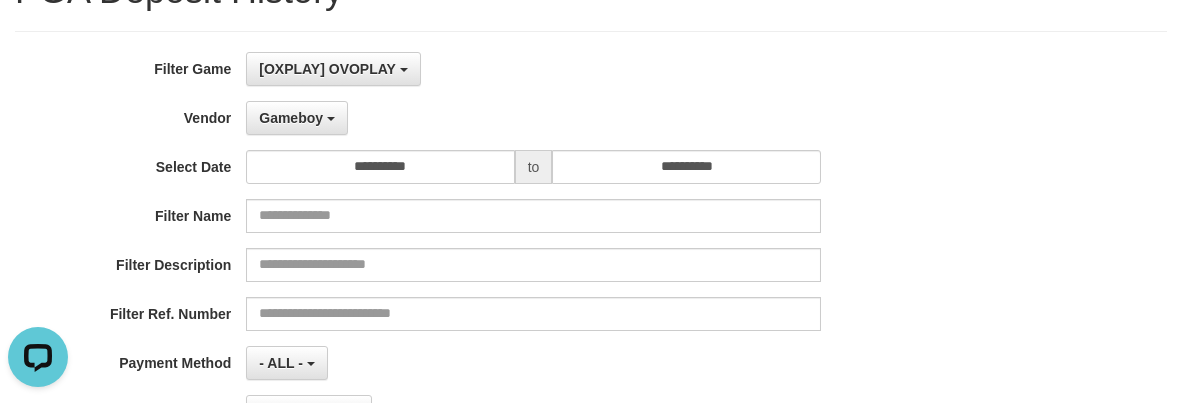 scroll, scrollTop: 0, scrollLeft: 0, axis: both 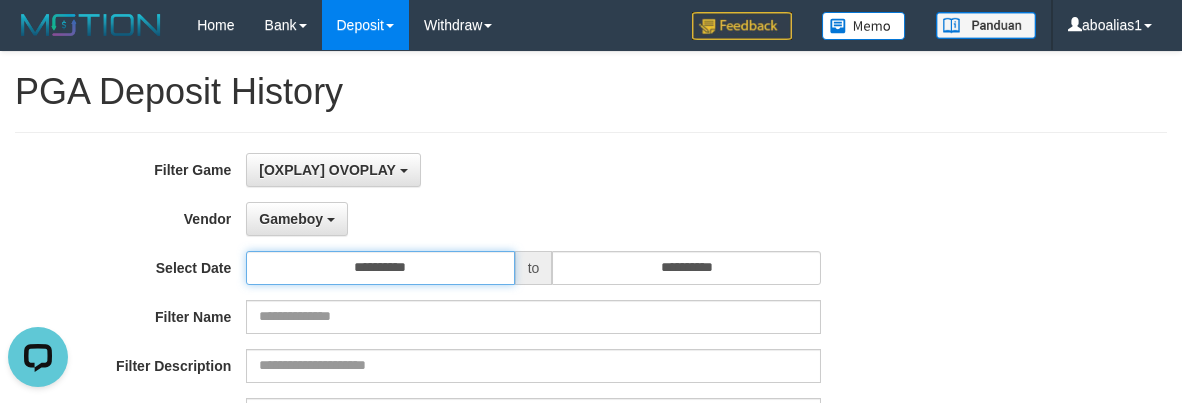 click on "**********" at bounding box center [380, 268] 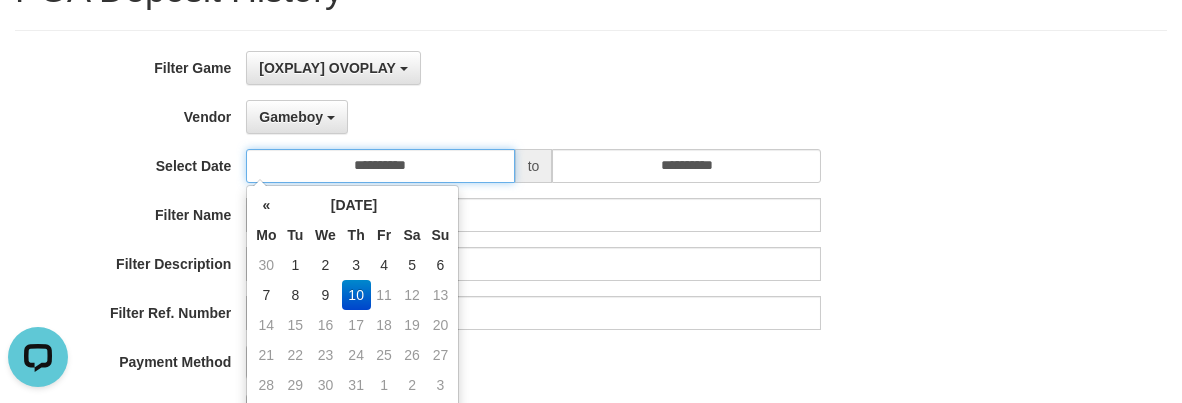 scroll, scrollTop: 200, scrollLeft: 0, axis: vertical 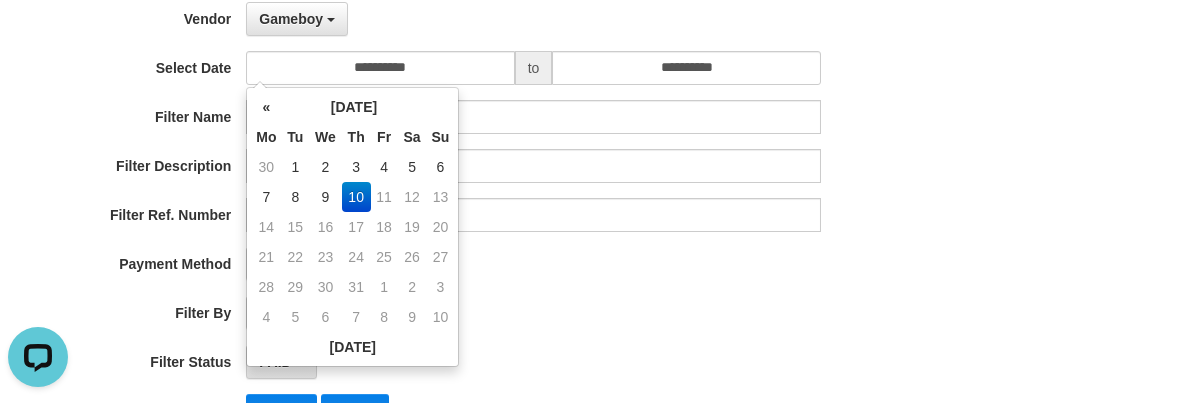 drag, startPoint x: 387, startPoint y: 36, endPoint x: 368, endPoint y: 35, distance: 19.026299 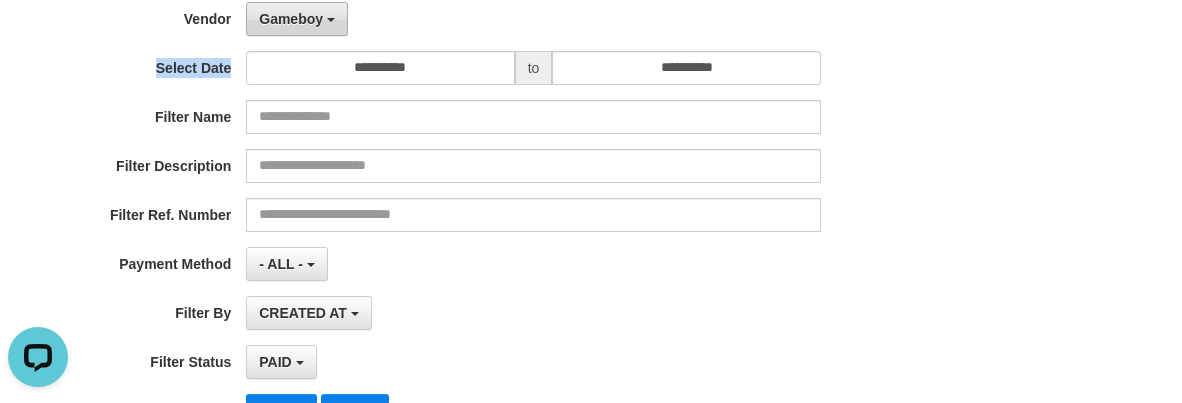 click on "Gameboy" at bounding box center [291, 19] 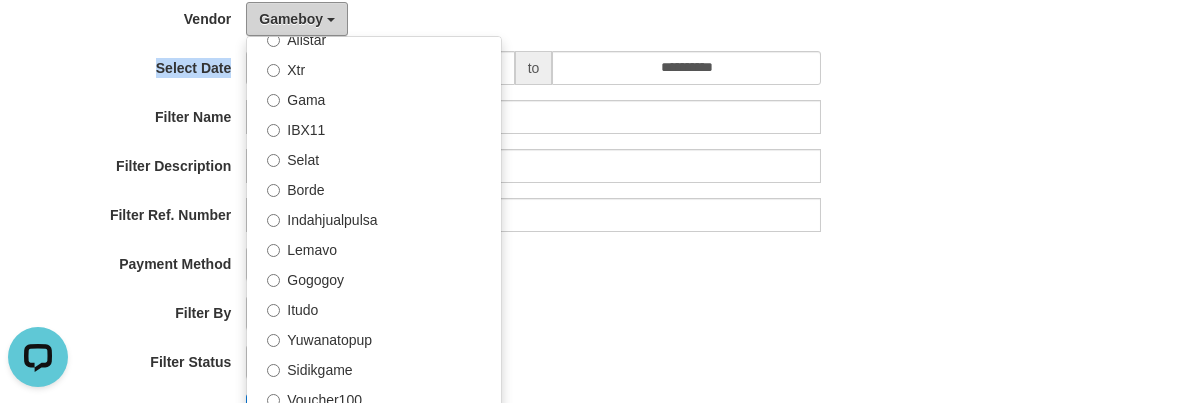 scroll, scrollTop: 686, scrollLeft: 0, axis: vertical 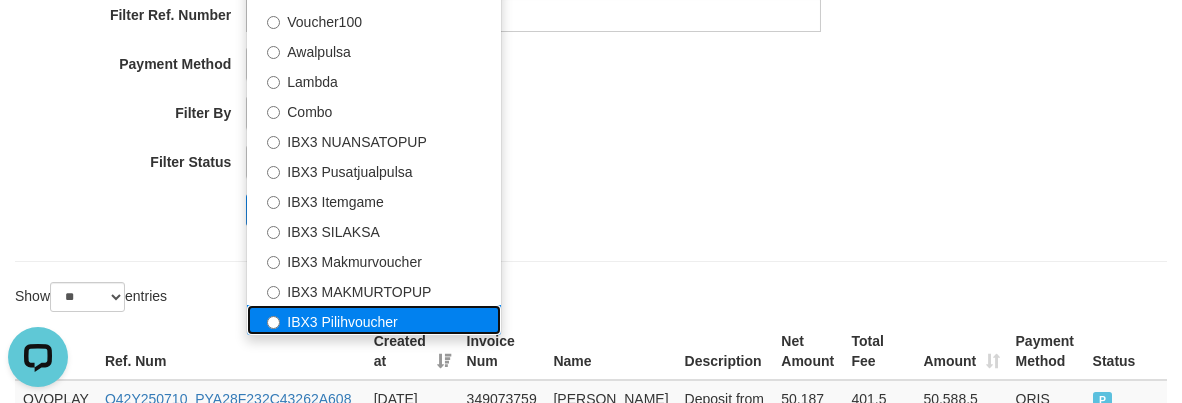 click on "IBX3 Pilihvoucher" at bounding box center (374, 320) 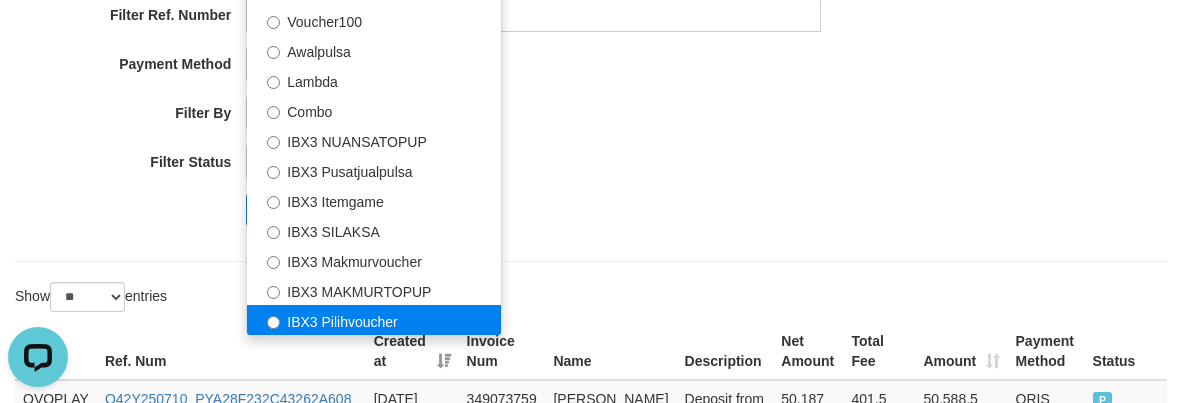 select on "**********" 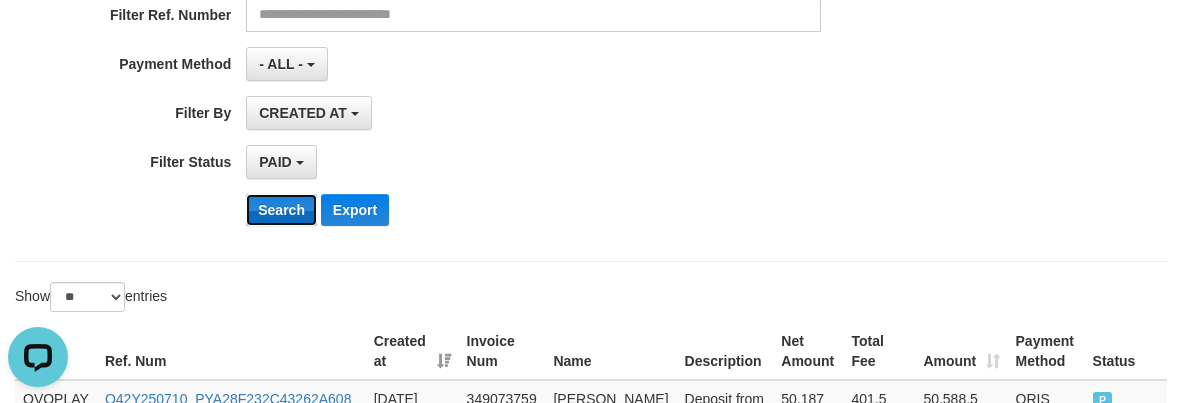 click on "Search" at bounding box center (281, 210) 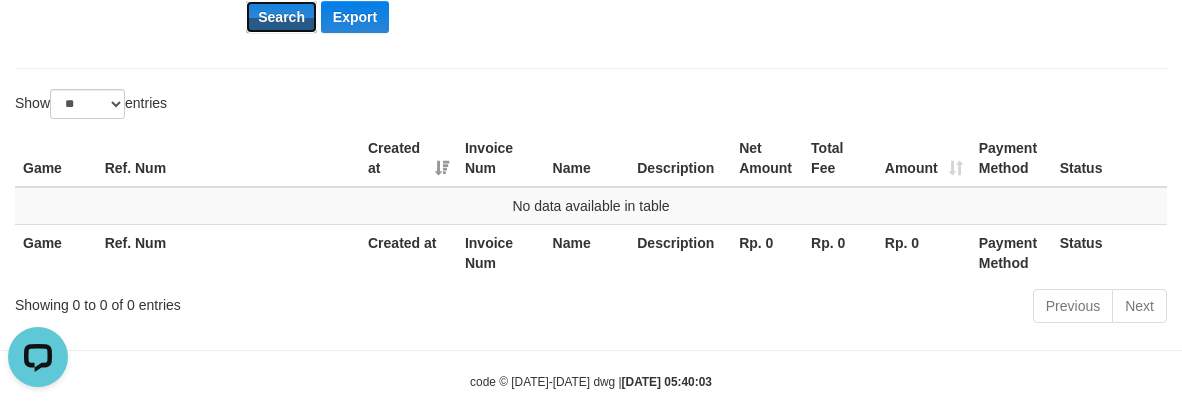 scroll, scrollTop: 0, scrollLeft: 0, axis: both 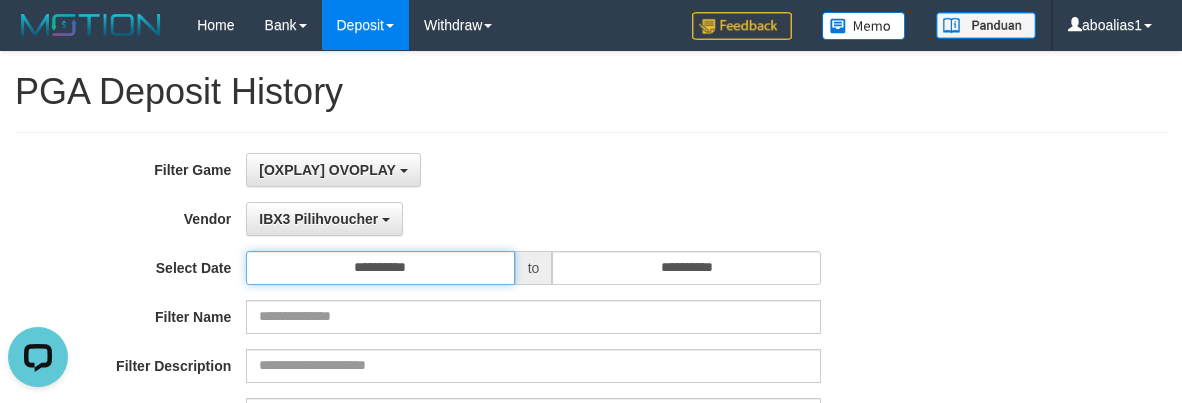 click on "**********" at bounding box center (380, 268) 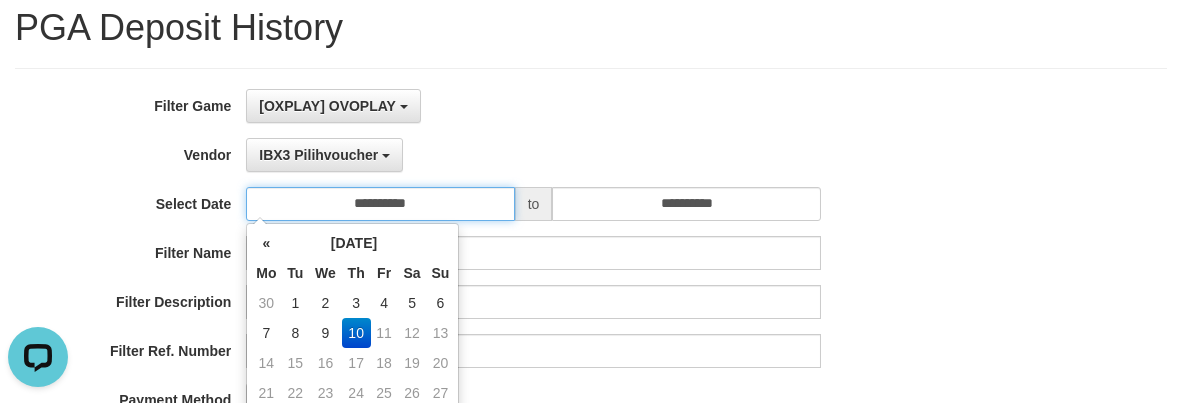 scroll, scrollTop: 100, scrollLeft: 0, axis: vertical 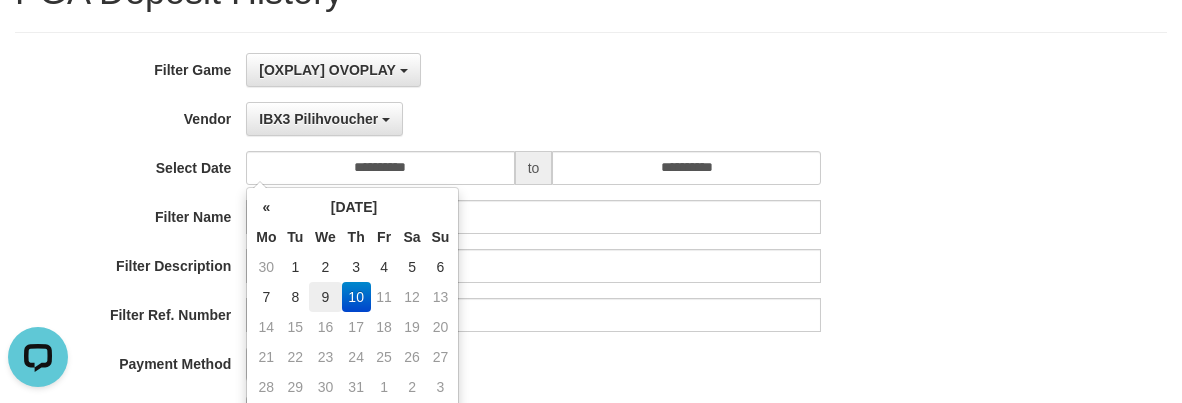 click on "9" at bounding box center (325, 297) 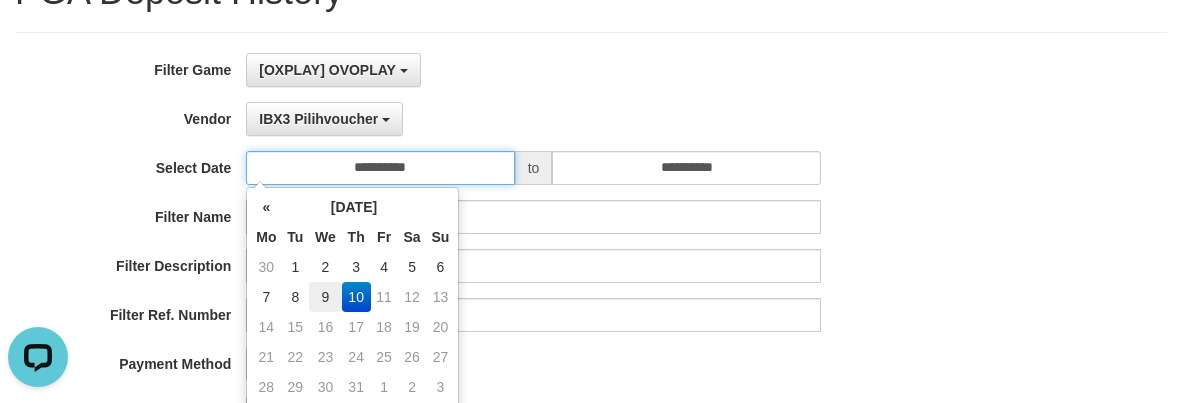 type on "**********" 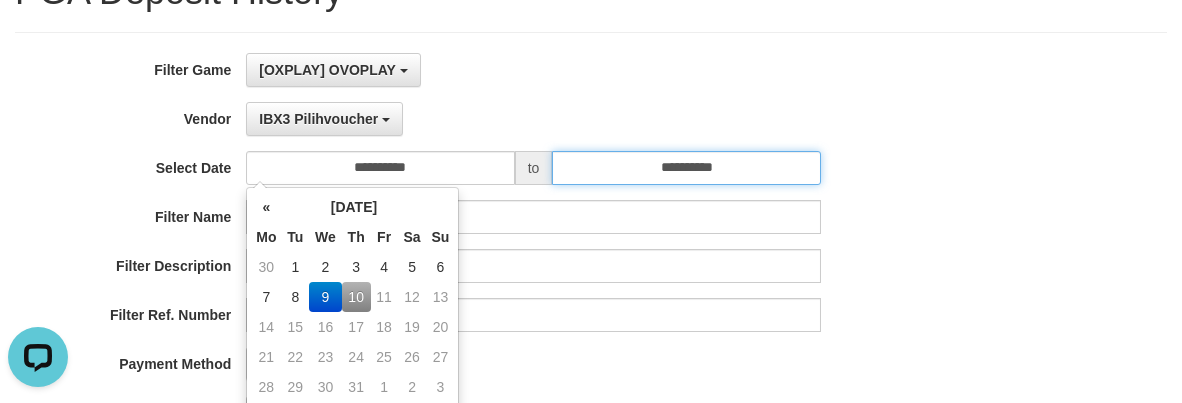 click on "**********" at bounding box center (686, 168) 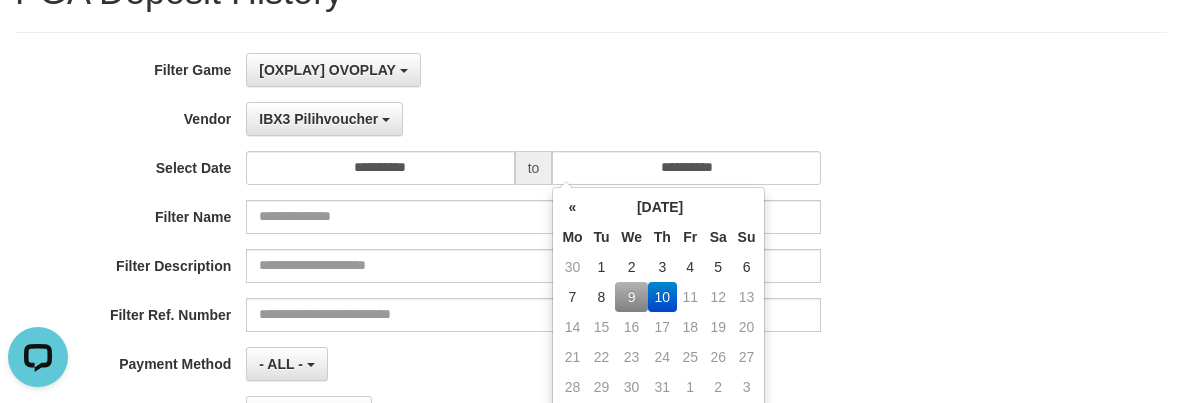 click on "9" at bounding box center (631, 297) 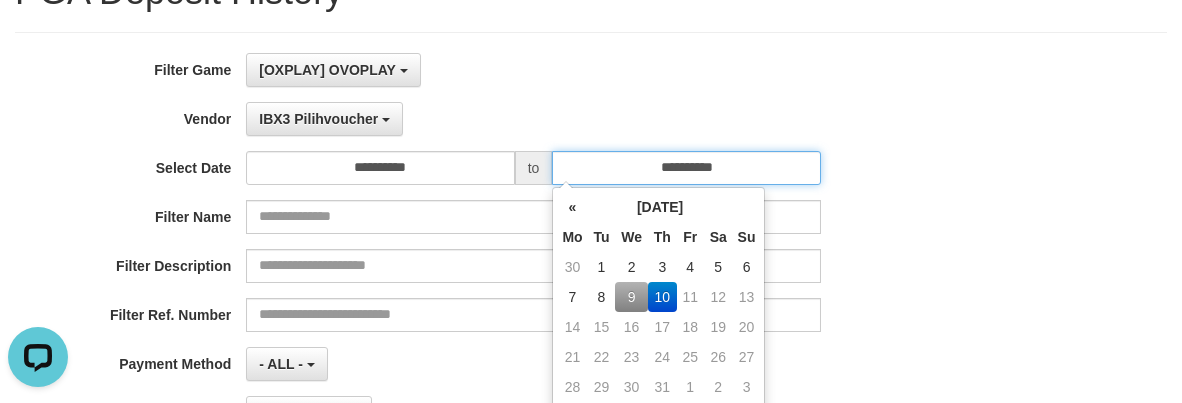 type on "**********" 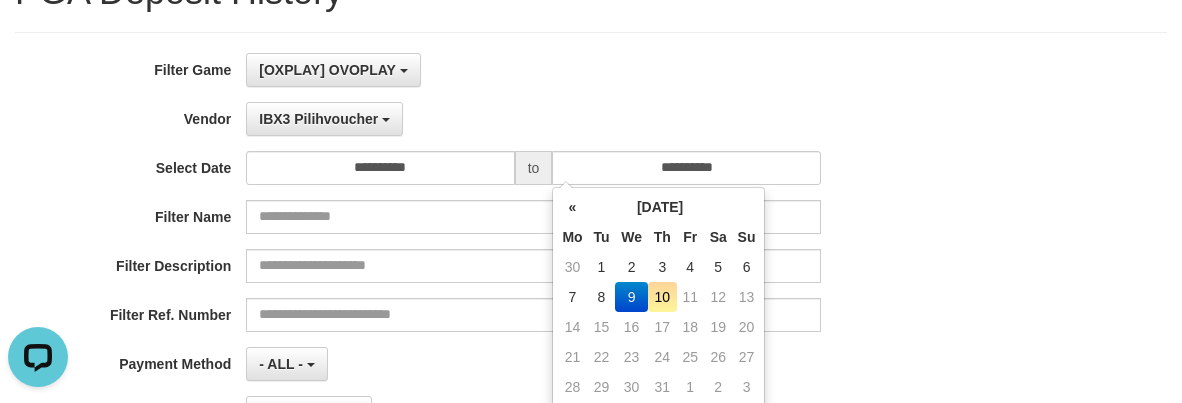 click on "- ALL -    SELECT ALL  - ALL -  SELECT PAYMENT METHOD
Mandiri
BNI
OVO
CIMB
BRI
MAYBANK
PERMATA
DANAMON
INDOMARET
ALFAMART
GOPAY
CC
BCA
QRIS
SINARMAS
LINKAJA
SHOPEEPAY
ATMBERSAMA
[PERSON_NAME]
ARTHAGRAHA
SAMPOERNA
OCBCNISP" at bounding box center (533, 364) 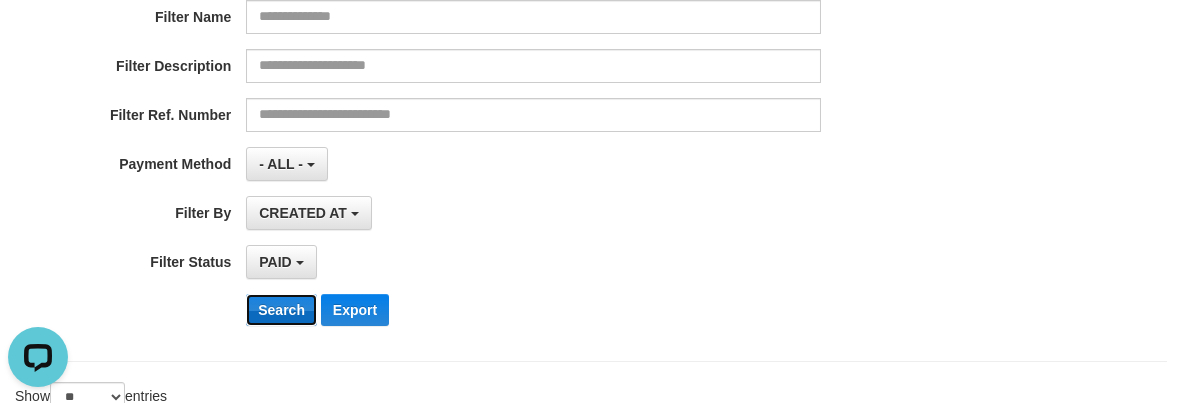 click on "Search" at bounding box center (281, 310) 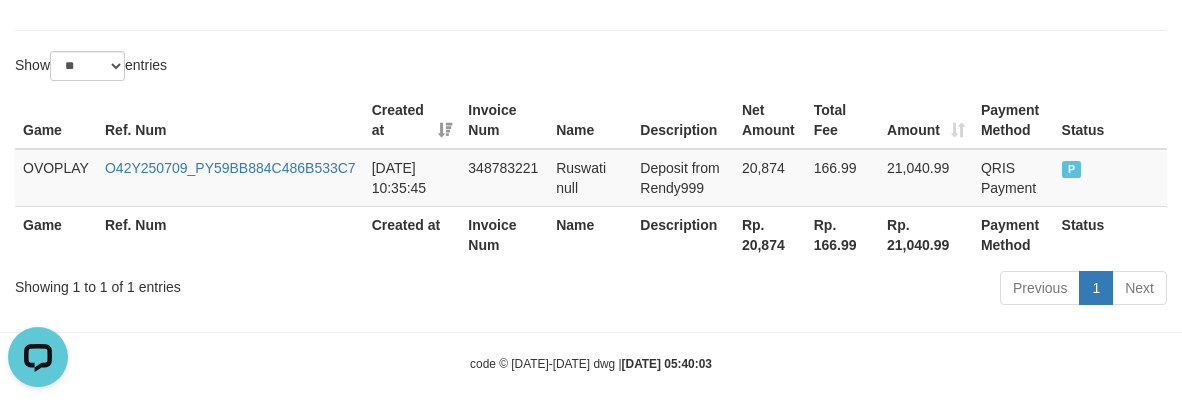scroll, scrollTop: 651, scrollLeft: 0, axis: vertical 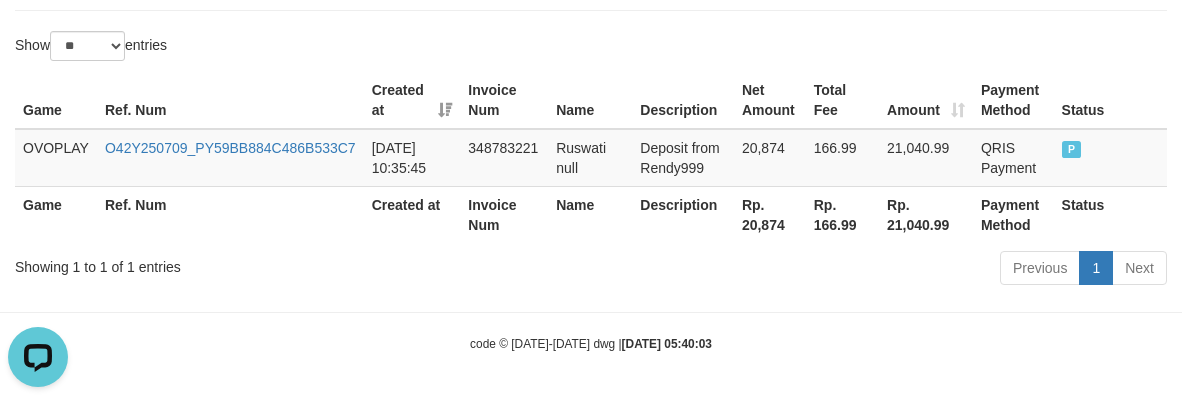 click on "Rp. 20,874" at bounding box center [770, 214] 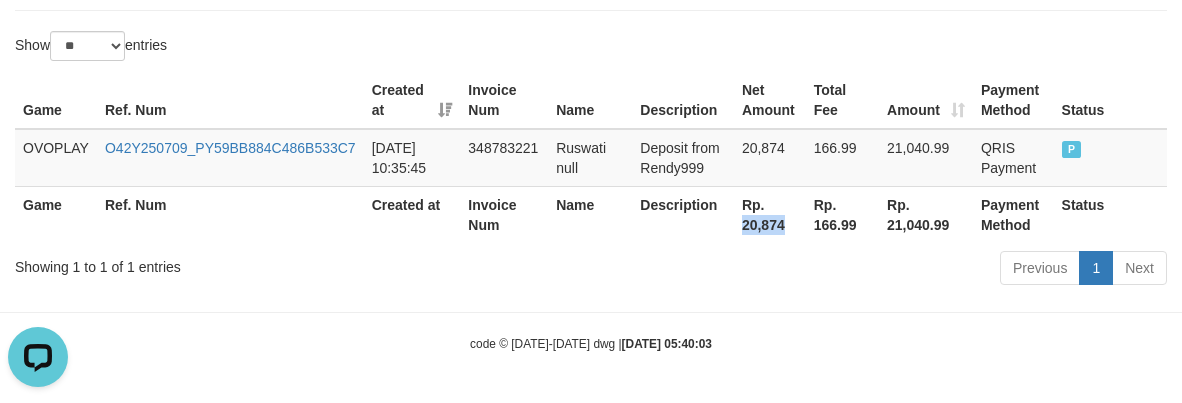 drag, startPoint x: 759, startPoint y: 234, endPoint x: 721, endPoint y: 233, distance: 38.013157 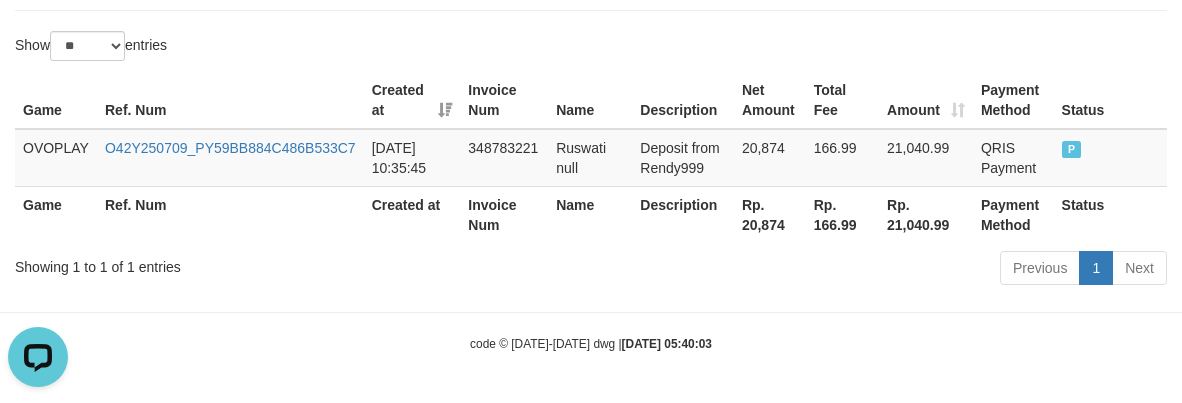 click on "Toggle navigation
Home
Bank
Account List
Load
By Website
Group
[OXPLAY]													OVOPLAY
By Load Group (DPS)
Group abo-ovoplay
Mutasi Bank
Search
Sync
Note Mutasi
Deposit" at bounding box center [591, -124] 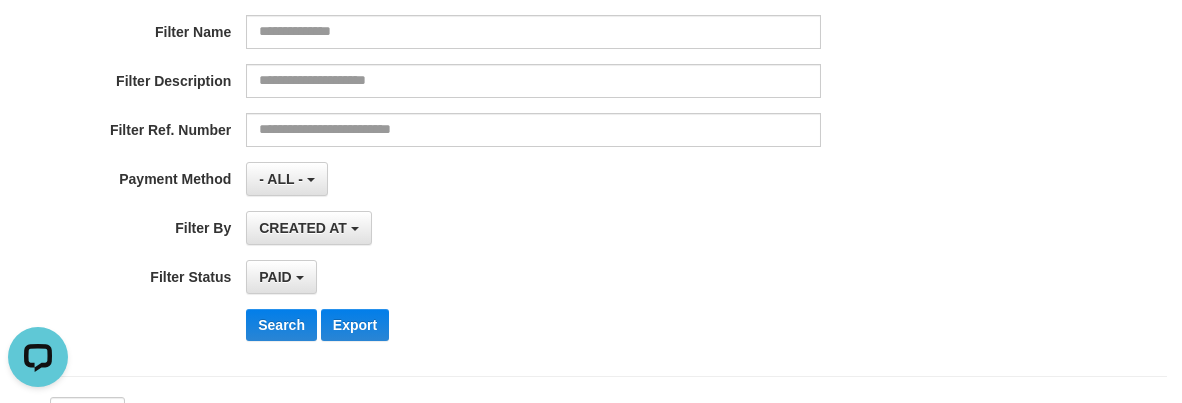 scroll, scrollTop: 0, scrollLeft: 0, axis: both 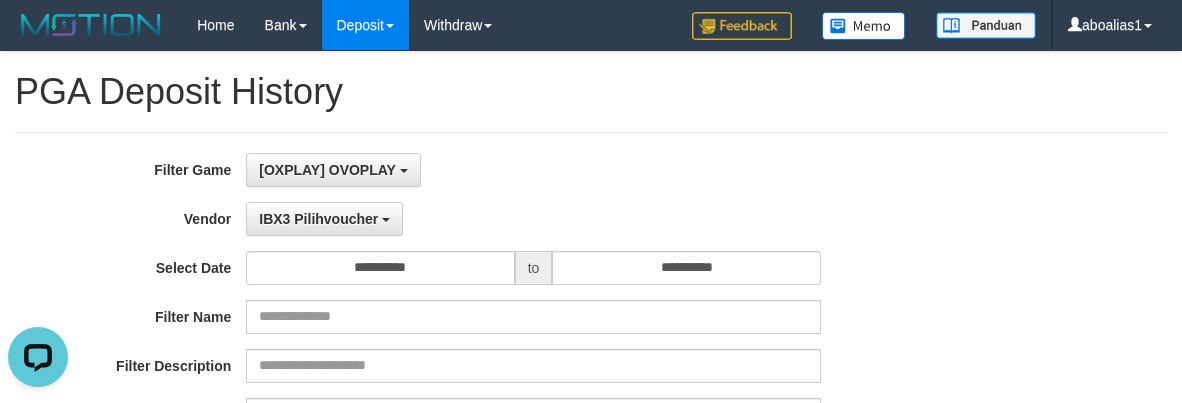 click on "**********" at bounding box center (492, 397) 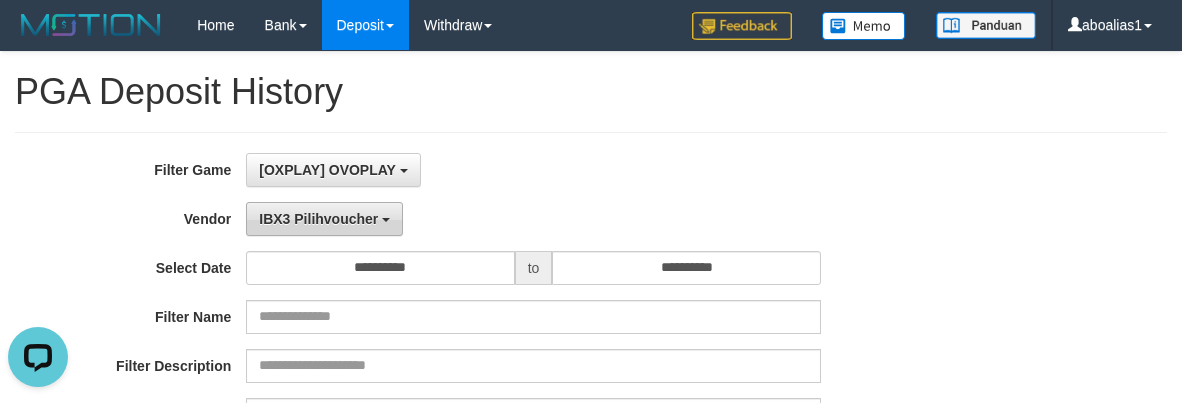 click on "IBX3 Pilihvoucher" at bounding box center (318, 219) 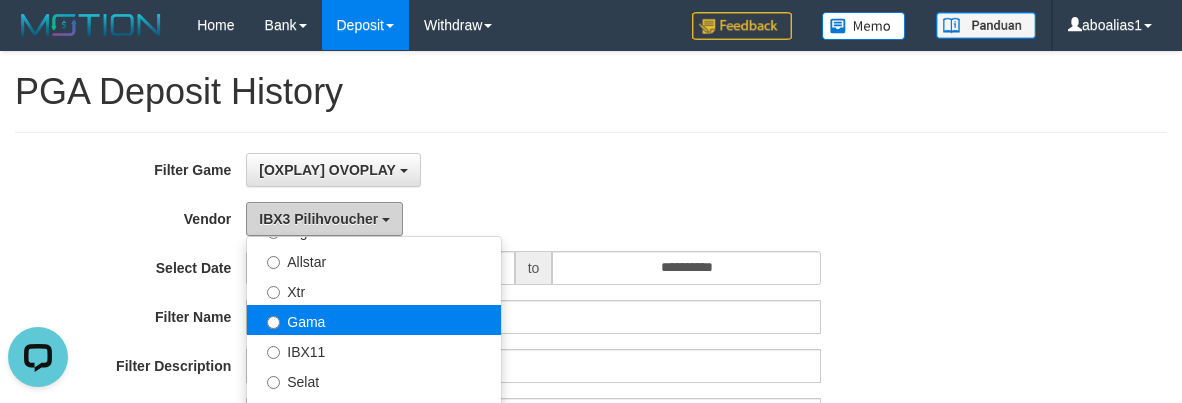 scroll, scrollTop: 386, scrollLeft: 0, axis: vertical 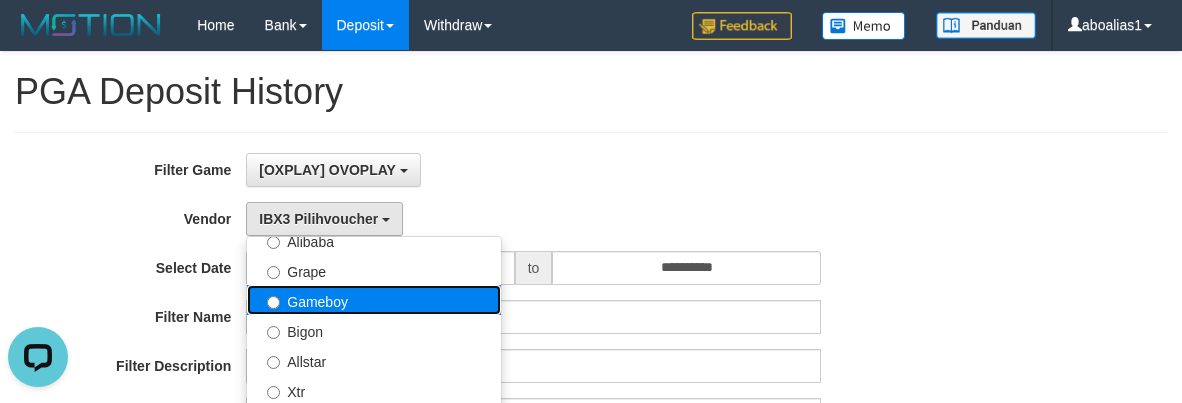 click on "Gameboy" at bounding box center (374, 300) 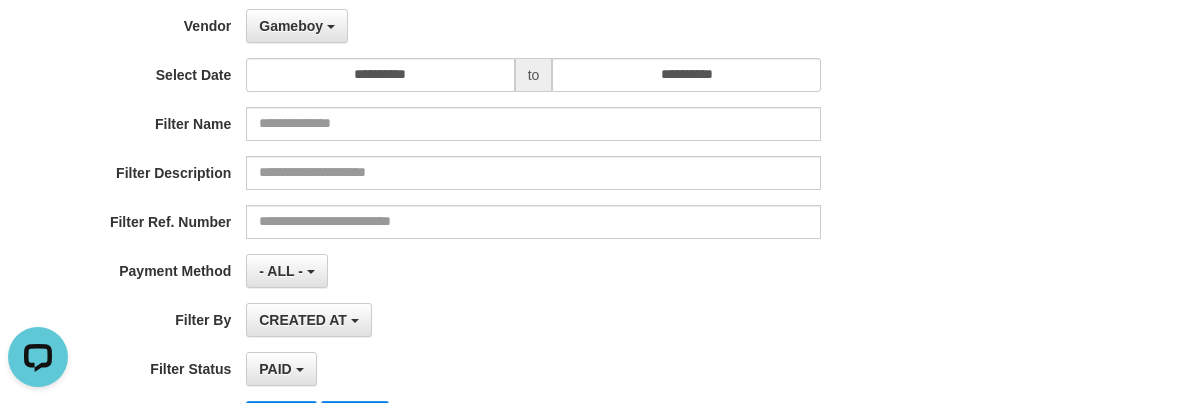 scroll, scrollTop: 300, scrollLeft: 0, axis: vertical 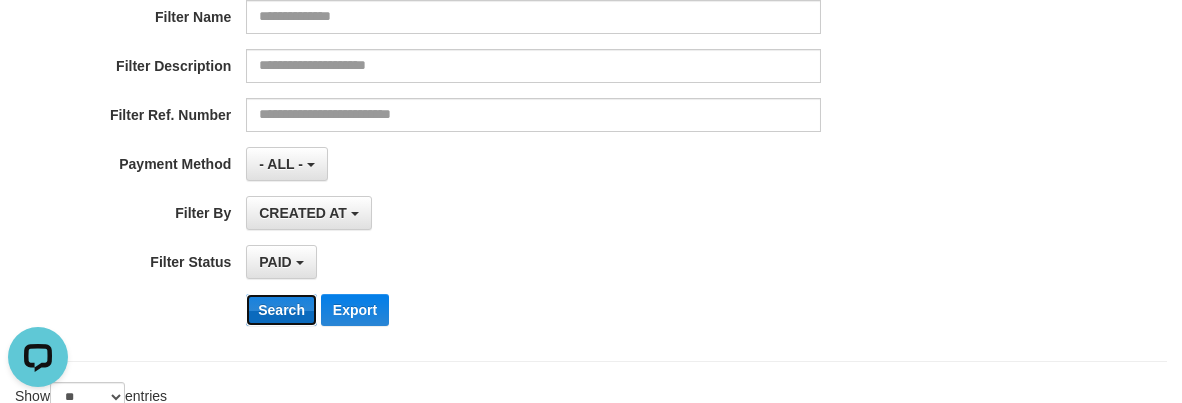 click on "Search" at bounding box center [281, 310] 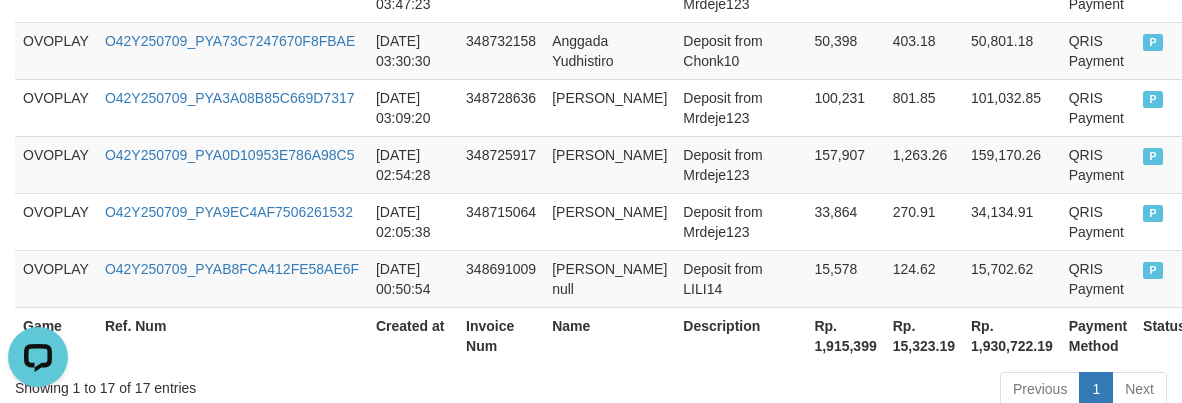 scroll, scrollTop: 1563, scrollLeft: 0, axis: vertical 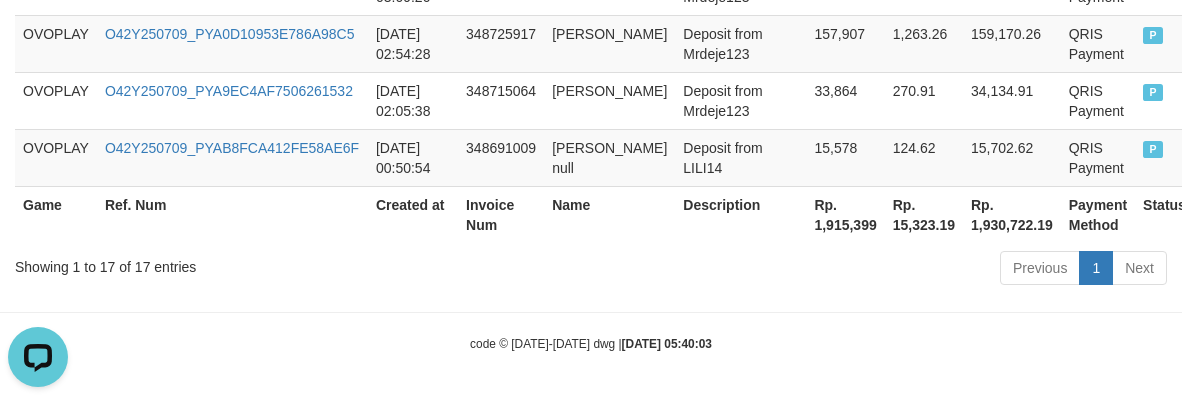 click on "Rp. 1,915,399" at bounding box center [845, 214] 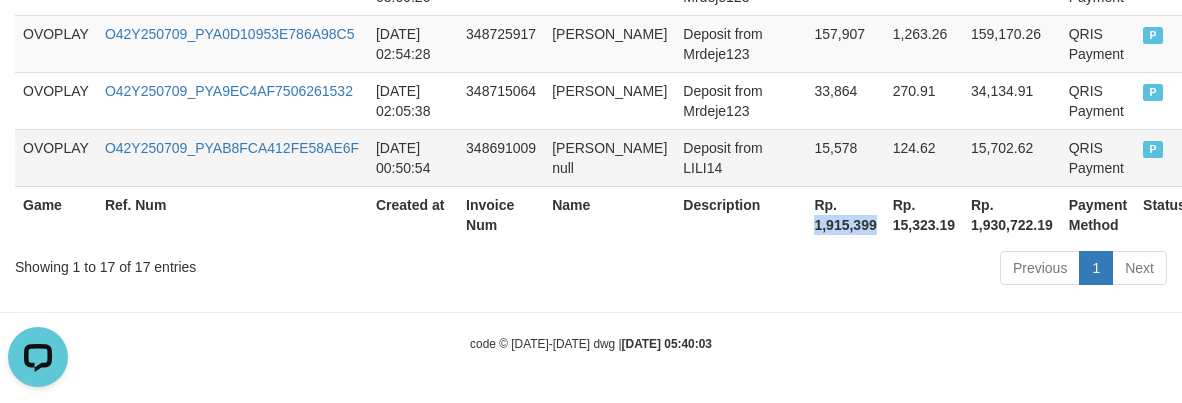 drag, startPoint x: 796, startPoint y: 230, endPoint x: 370, endPoint y: 182, distance: 428.6957 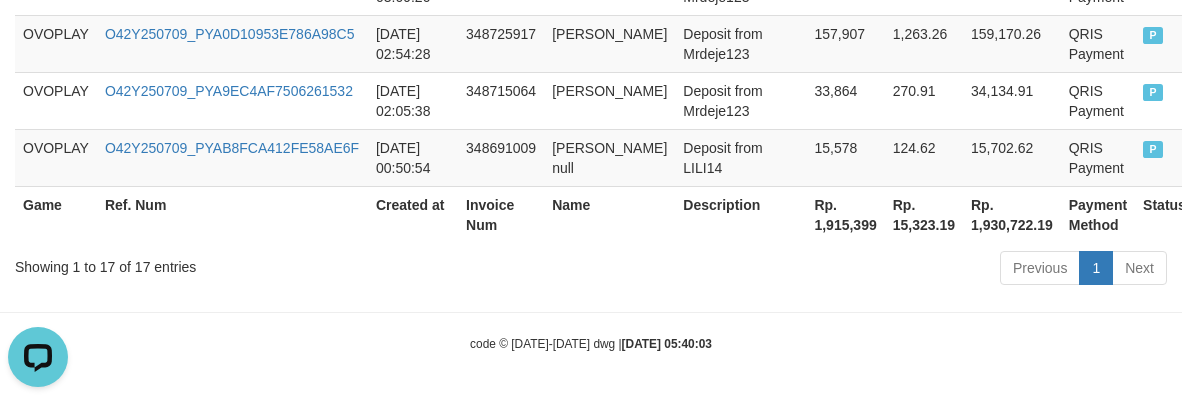 click on "code © [DATE]-[DATE] dwg |  [DATE] 05:40:03" at bounding box center (591, 343) 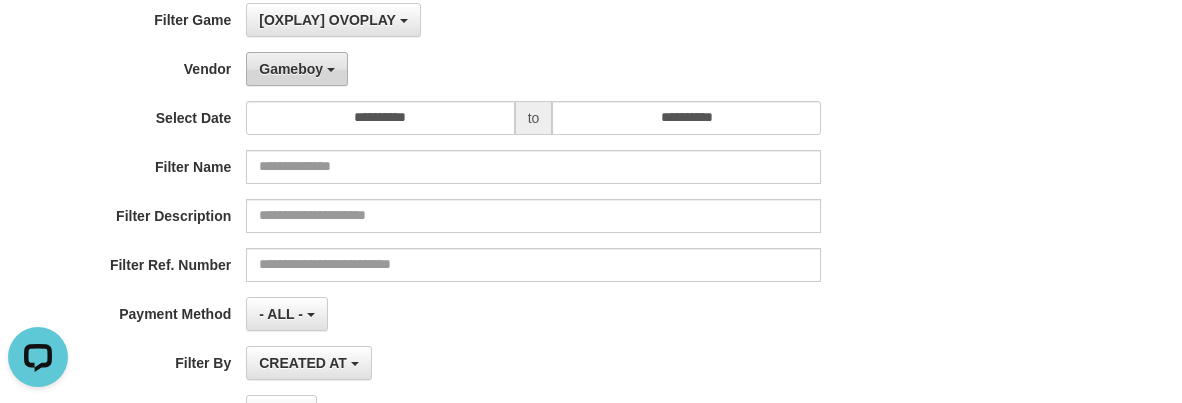 scroll, scrollTop: 63, scrollLeft: 0, axis: vertical 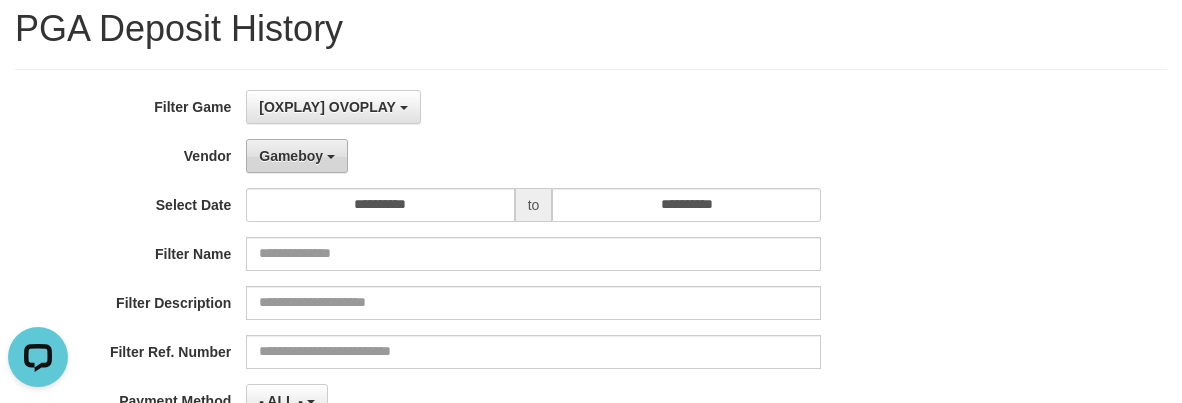 click on "Gameboy" at bounding box center (291, 156) 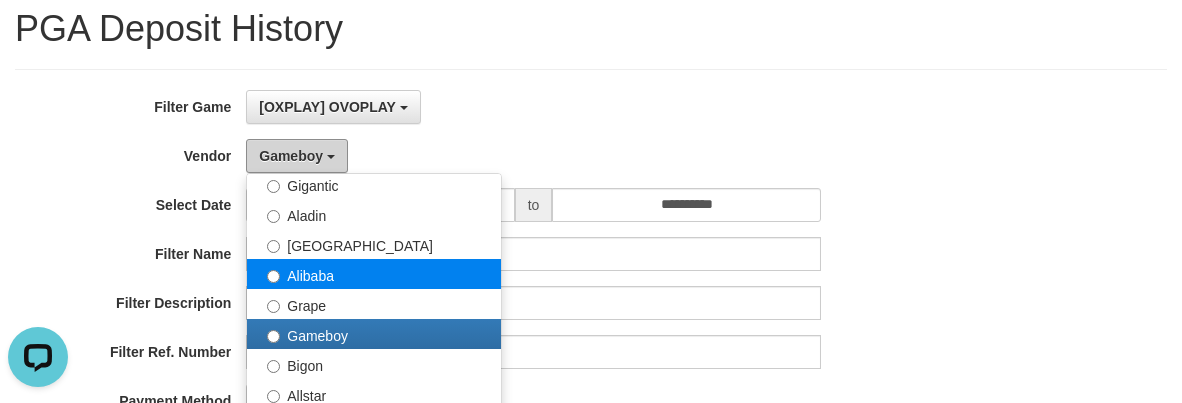 scroll, scrollTop: 186, scrollLeft: 0, axis: vertical 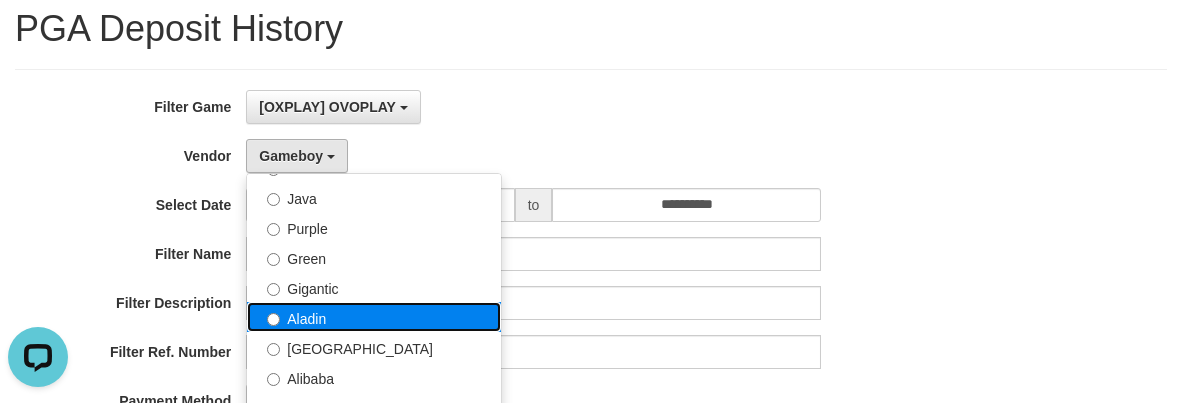 click on "Aladin" at bounding box center [374, 317] 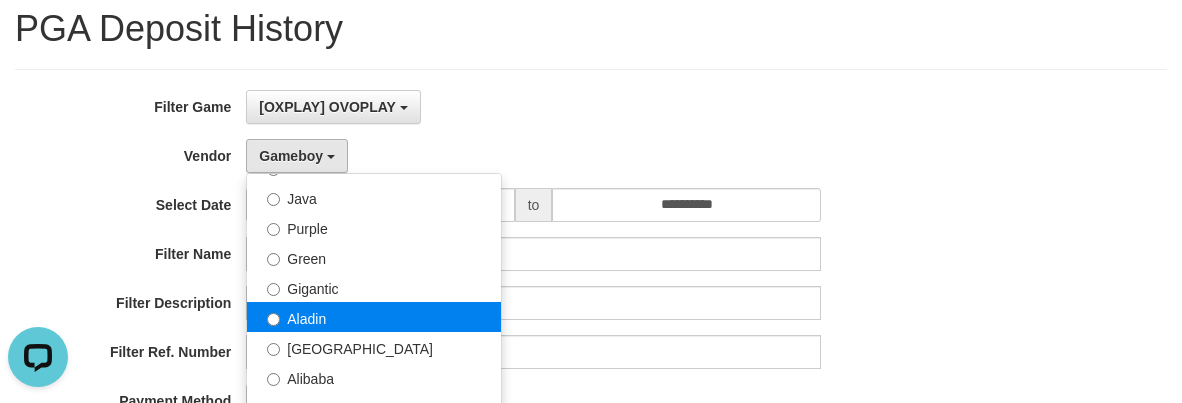 select on "**********" 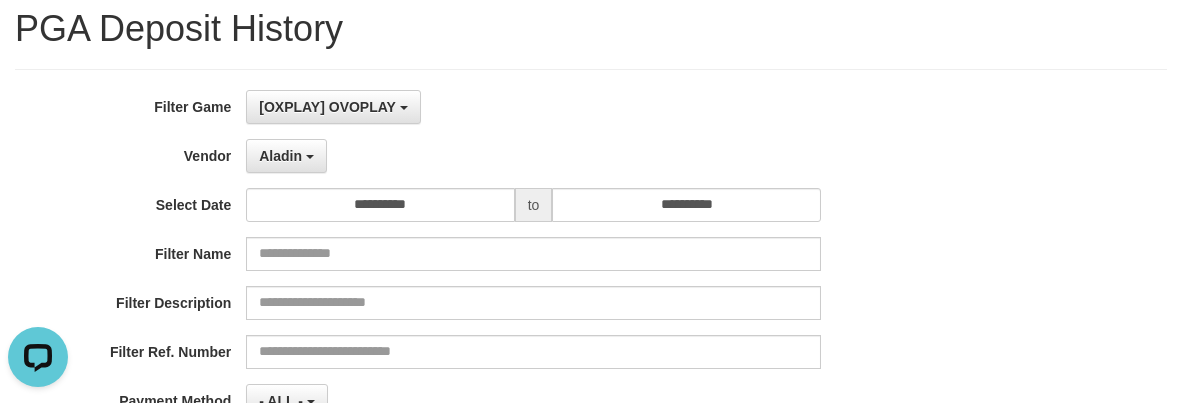 scroll, scrollTop: 463, scrollLeft: 0, axis: vertical 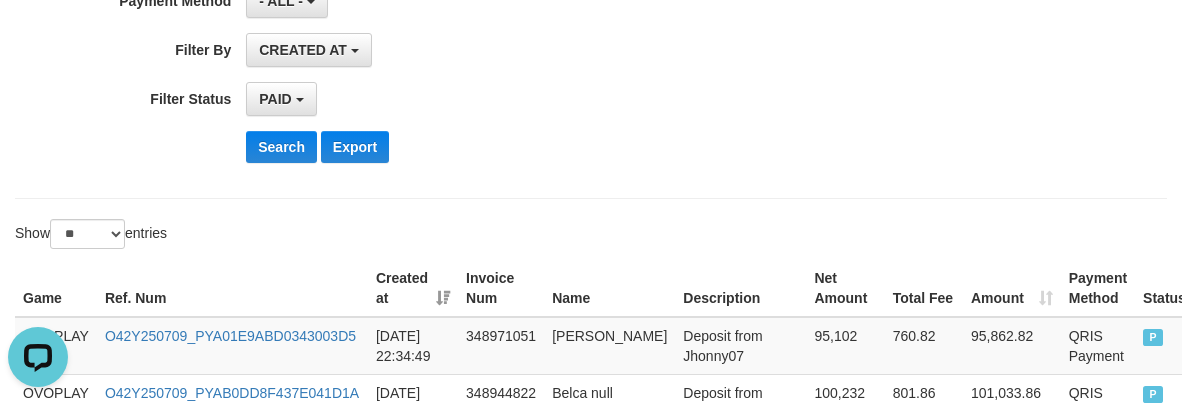 click on "**********" at bounding box center [492, -66] 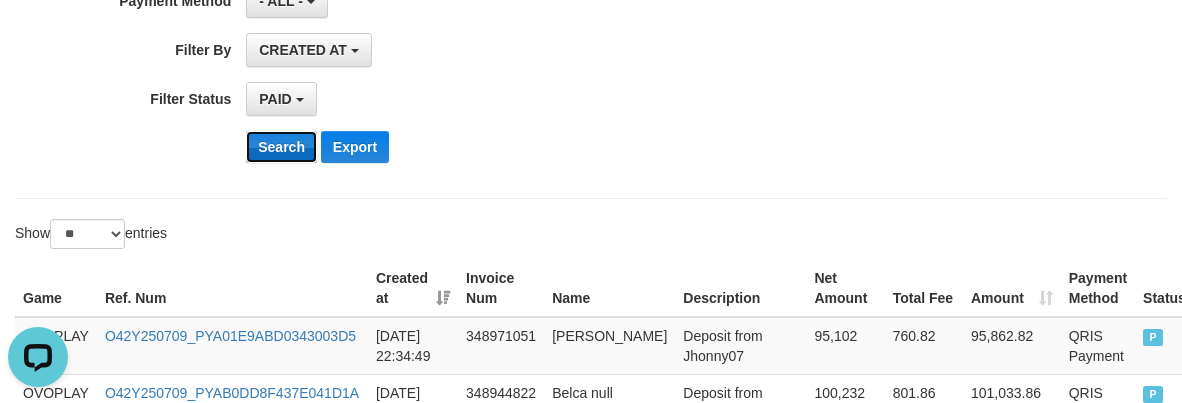 click on "Search" at bounding box center [281, 147] 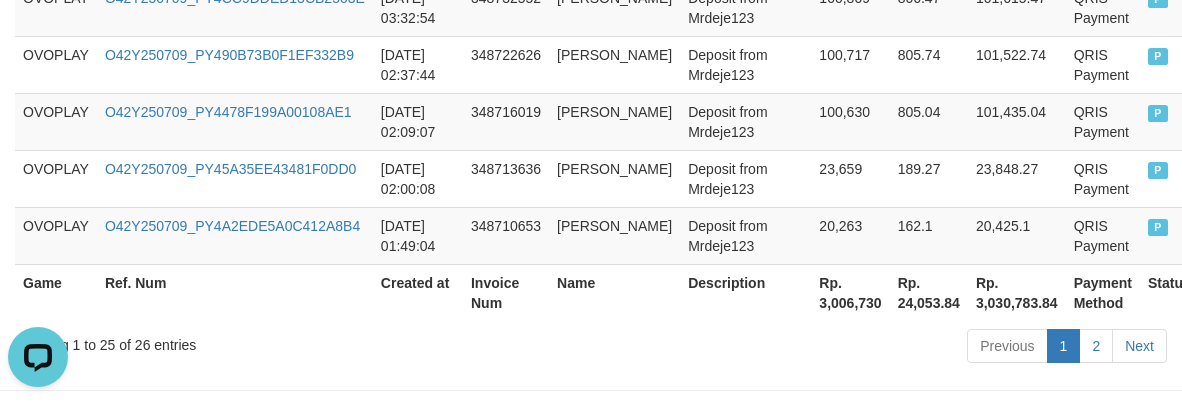 scroll, scrollTop: 2019, scrollLeft: 0, axis: vertical 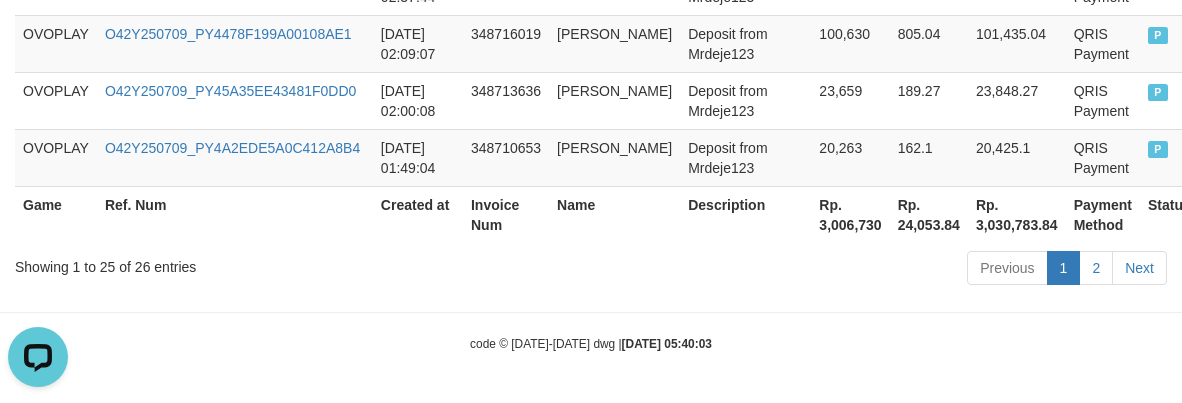 click on "Rp. 3,006,730" at bounding box center [850, 214] 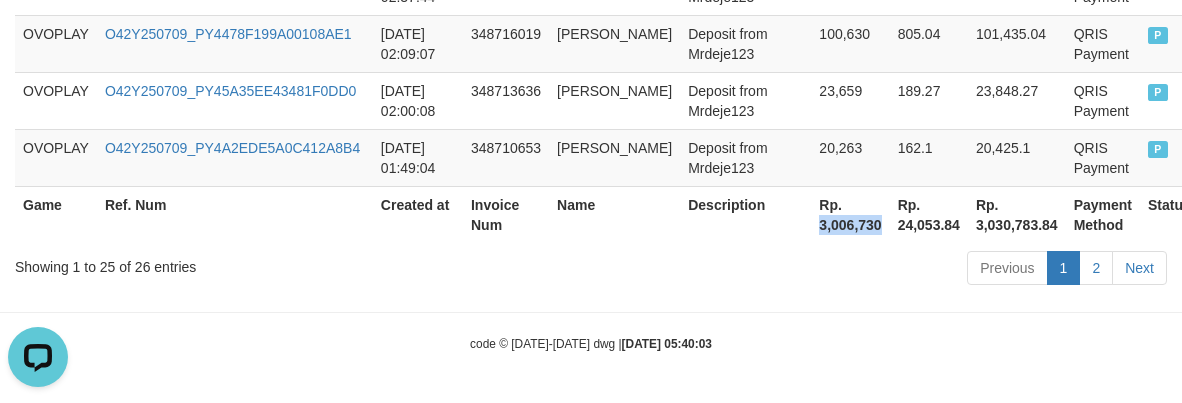 click on "Rp. 3,006,730" at bounding box center (850, 214) 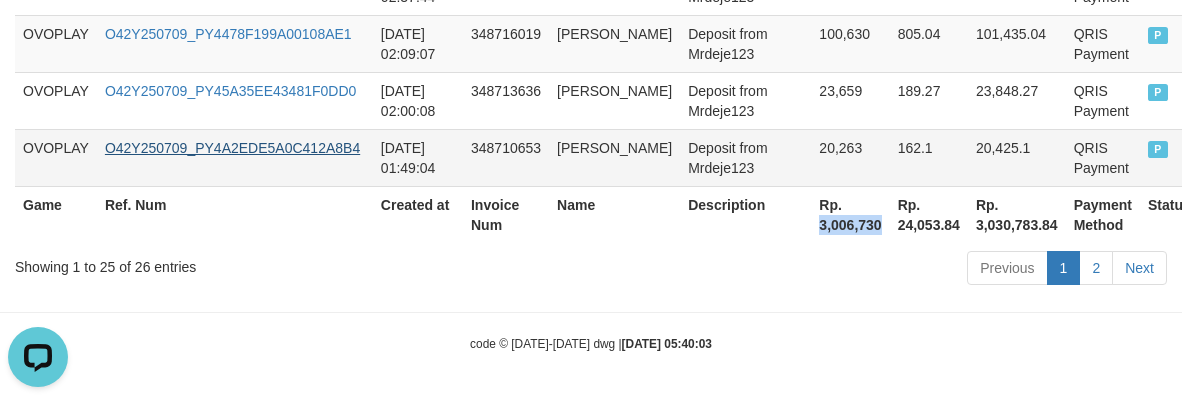 copy on "3,006,730" 